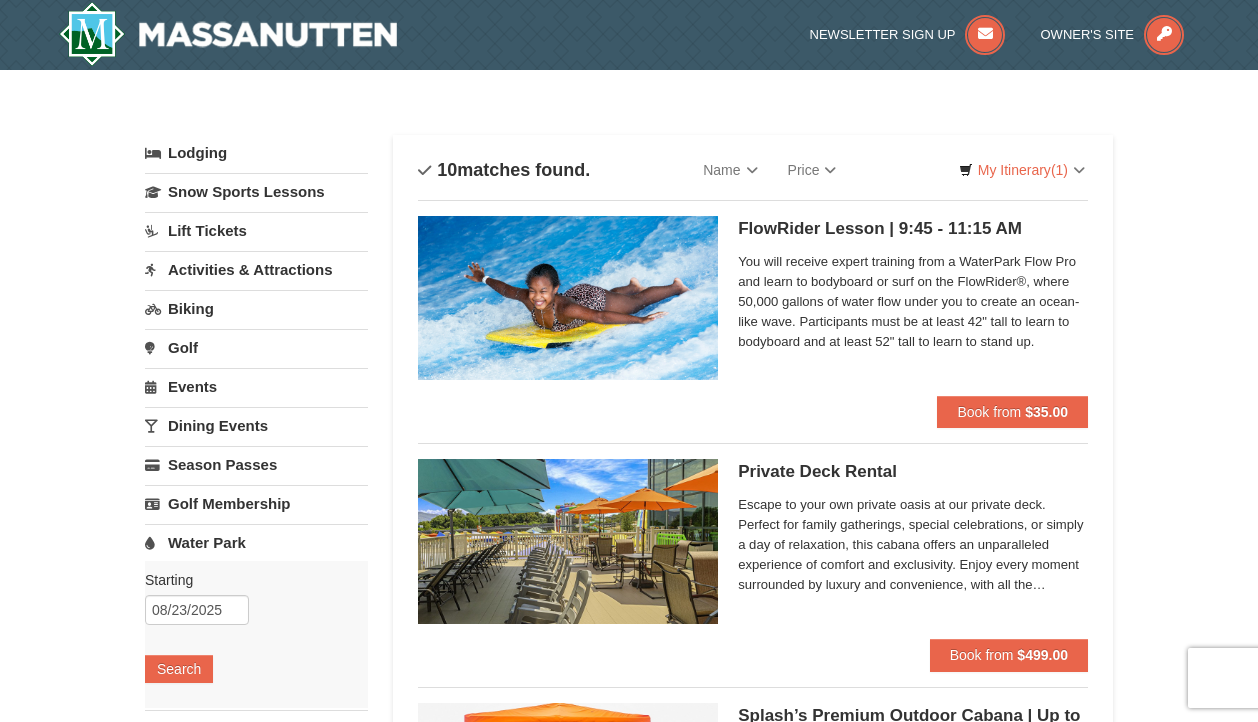 scroll, scrollTop: 0, scrollLeft: 0, axis: both 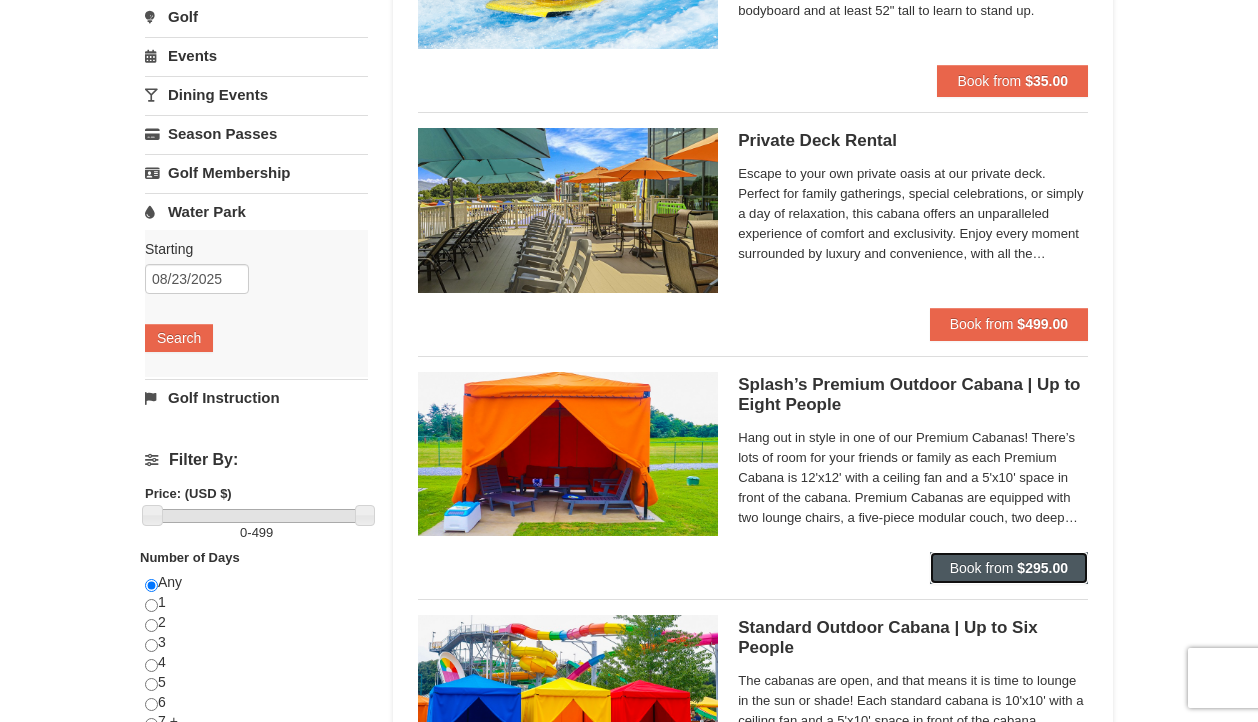 click on "Book from" at bounding box center [982, 568] 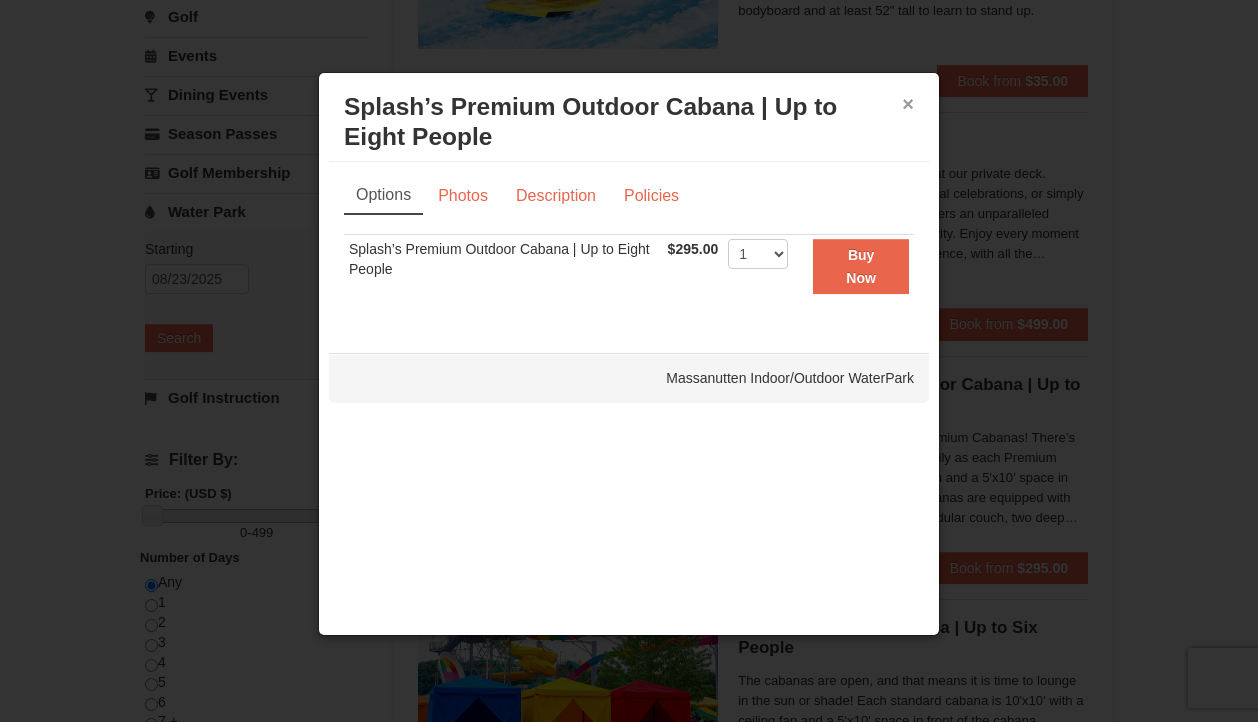 click on "×" at bounding box center (908, 104) 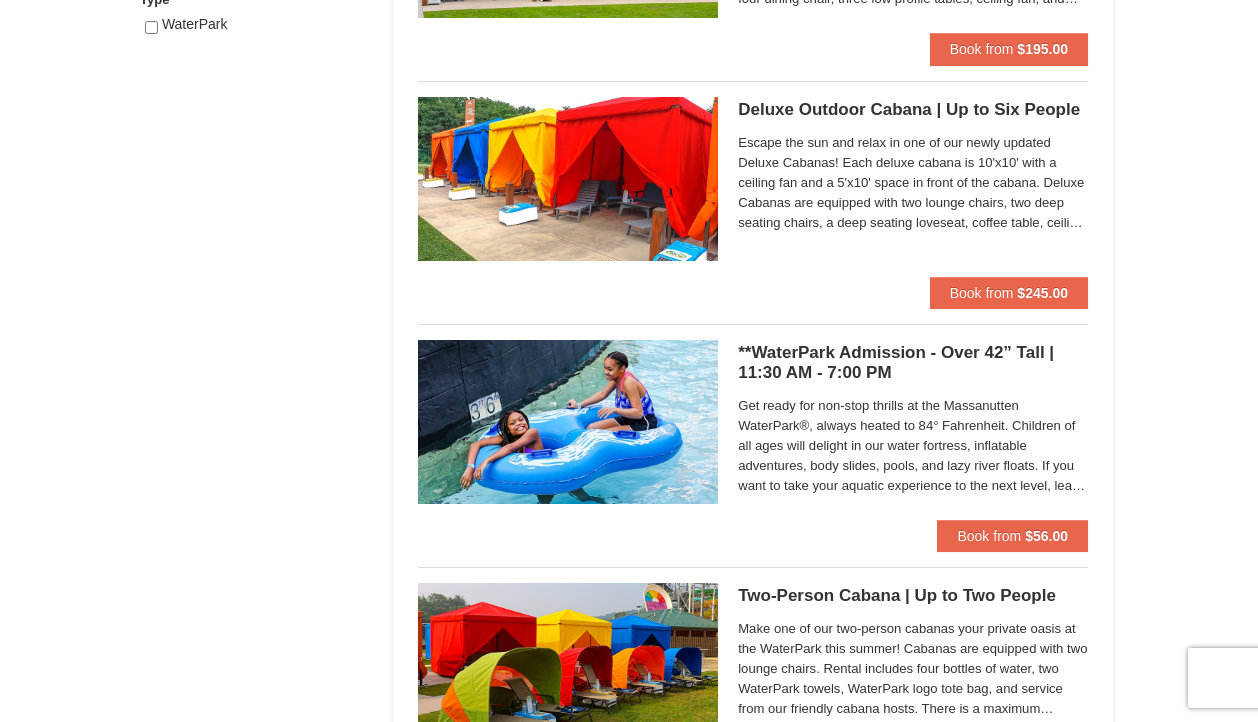 scroll, scrollTop: 1099, scrollLeft: 0, axis: vertical 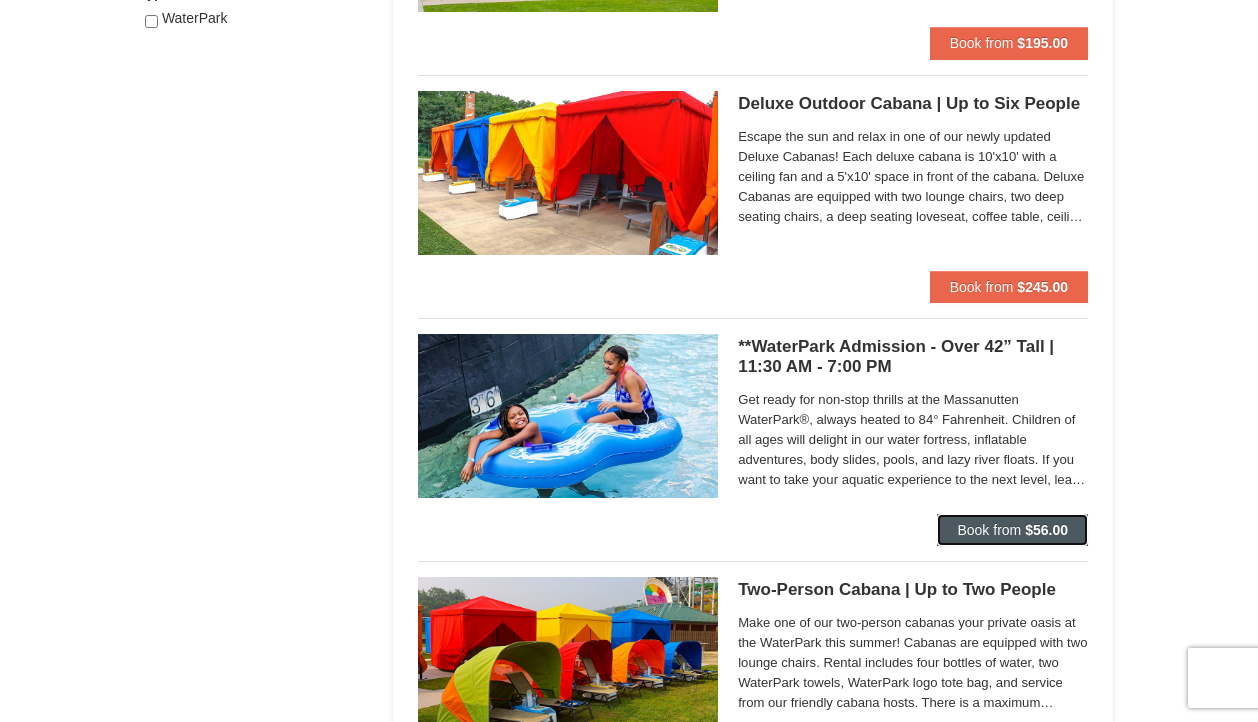 click on "Book from" at bounding box center (989, 530) 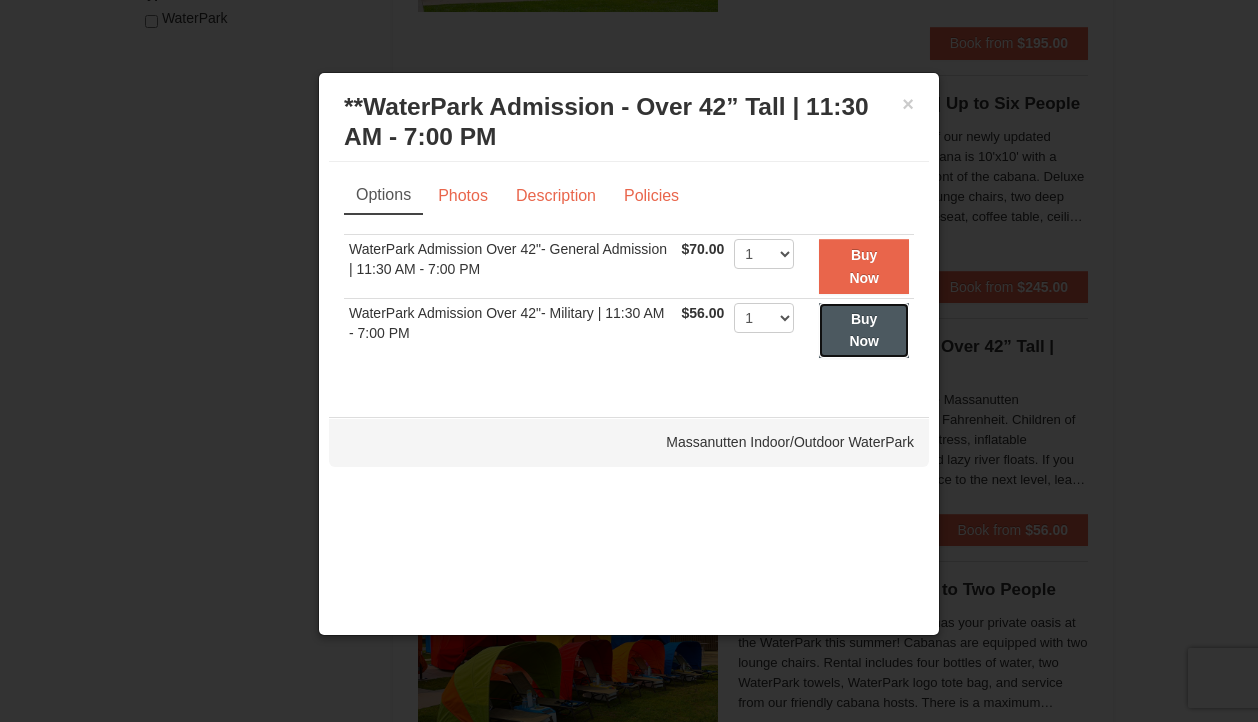 click on "Buy Now" at bounding box center (864, 330) 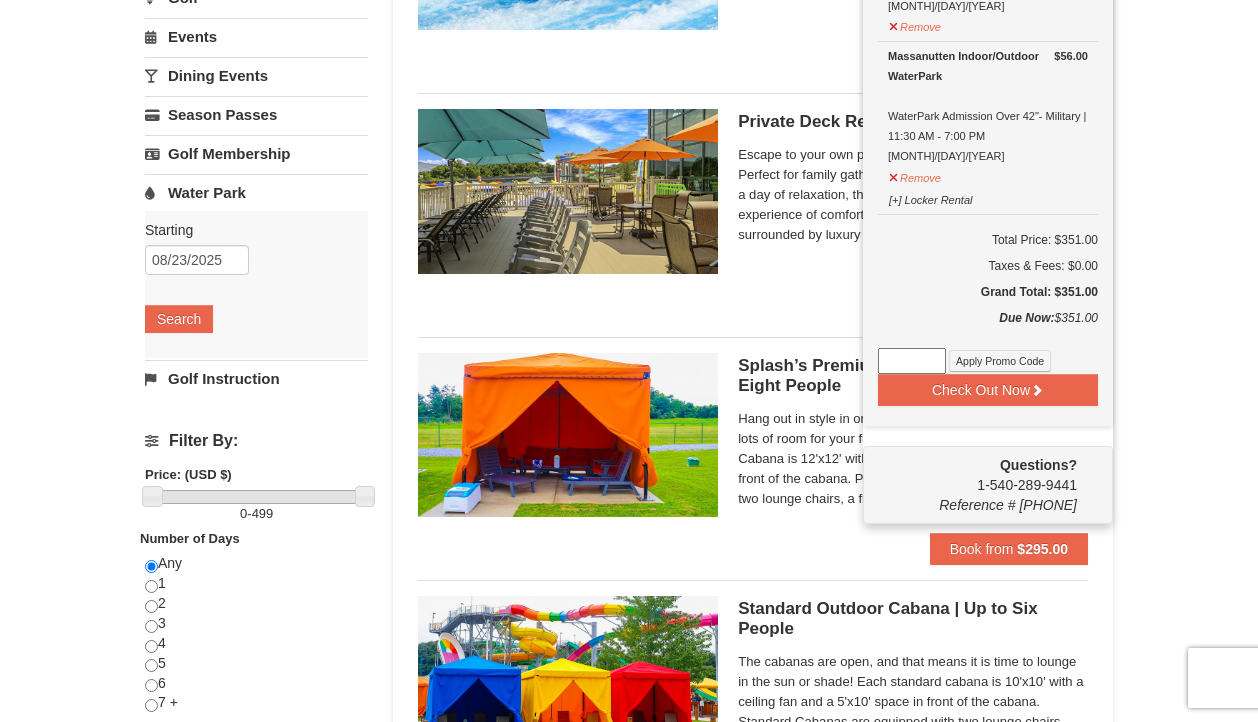 scroll, scrollTop: 389, scrollLeft: 0, axis: vertical 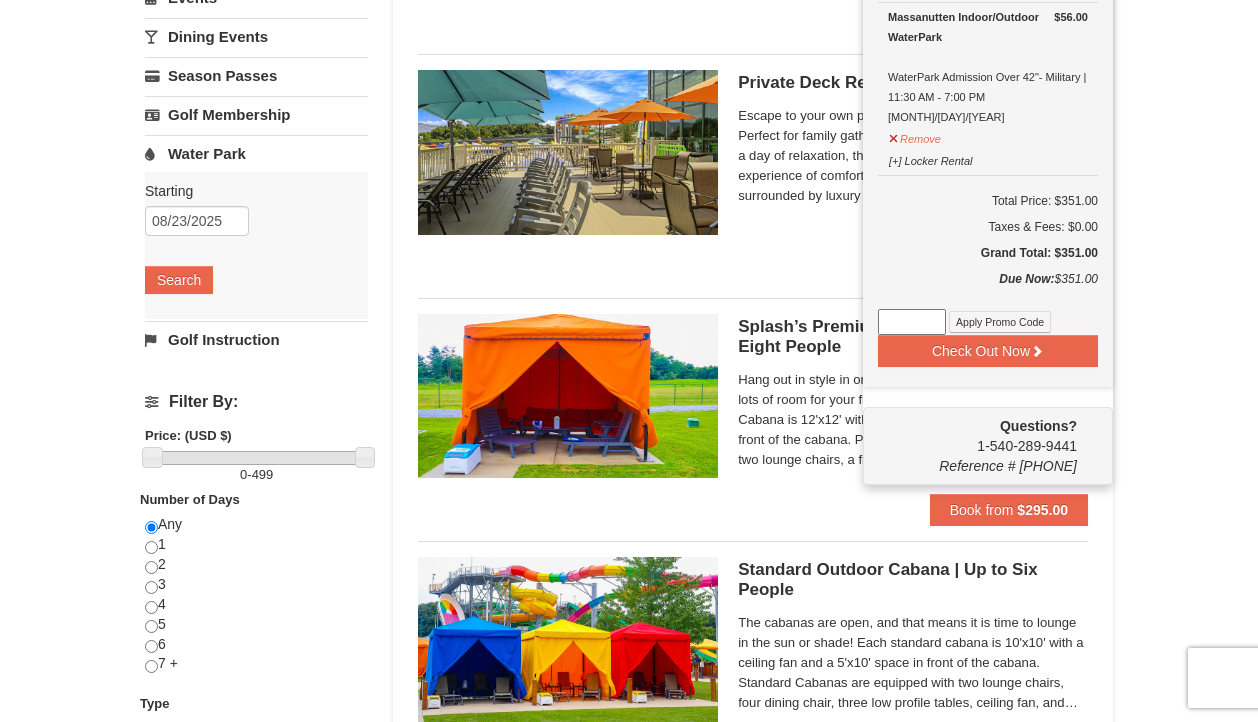 click on "FlowRider Lesson | 9:45 - 11:15 AM  Massanutten Indoor/Outdoor WaterPark
You will receive expert training from a WaterPark Flow Pro and learn to bodyboard or surf on the FlowRider®, where 50,000 gallons of water flow under you to create an ocean-like wave. Participants must be at least 42" tall to learn to bodyboard and at least 52" tall to learn to stand up.
Book from   $35.00
Private Deck Rental  Massanutten Indoor/Outdoor WaterPark" at bounding box center [753, 1028] 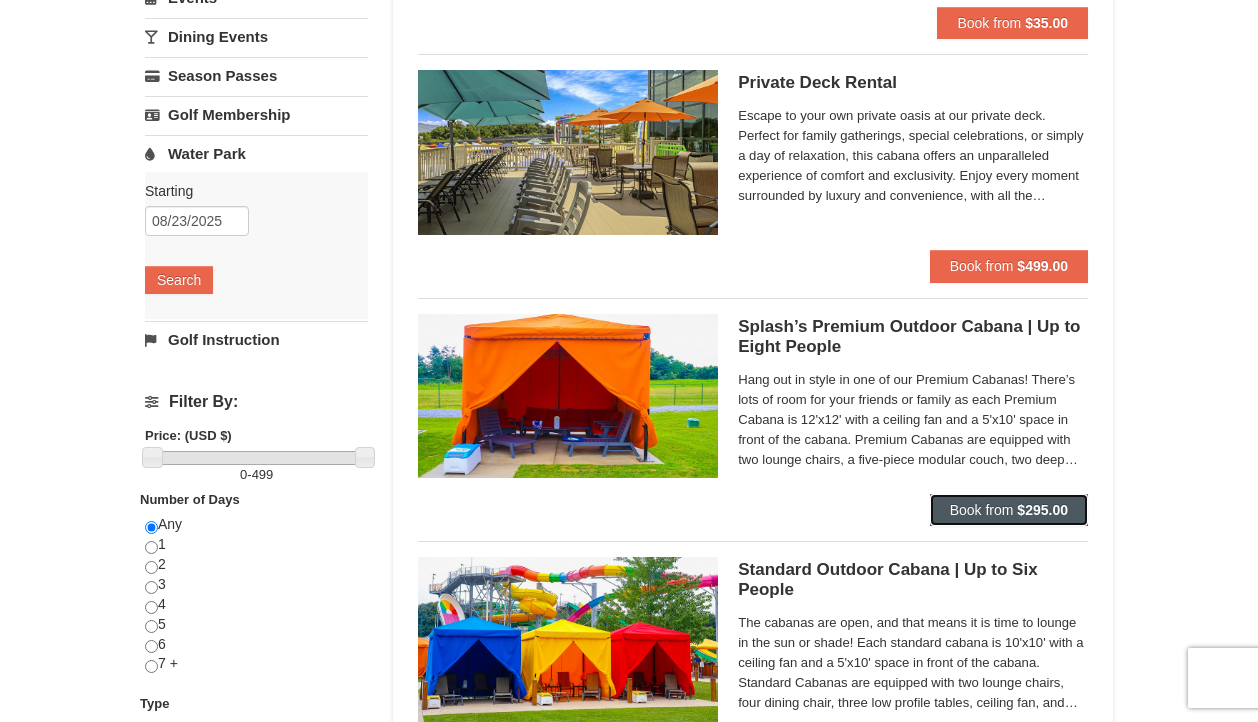click on "Book from" at bounding box center (982, 510) 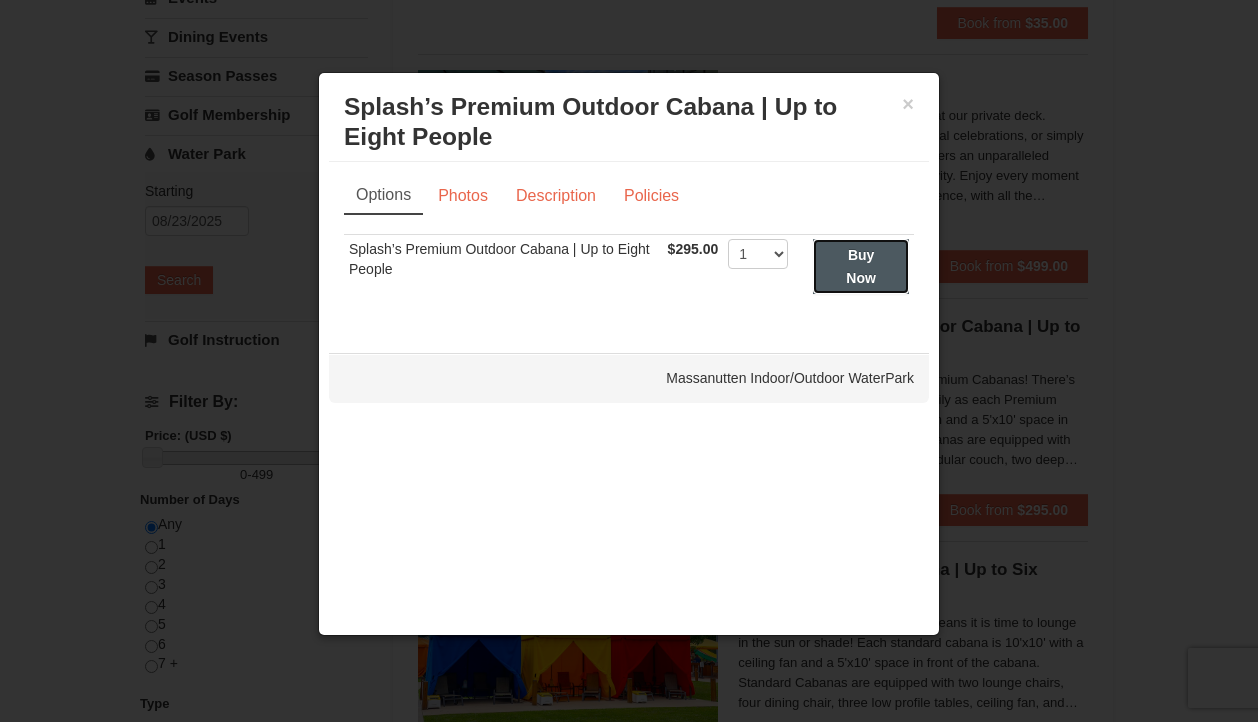 click on "Buy Now" at bounding box center [861, 266] 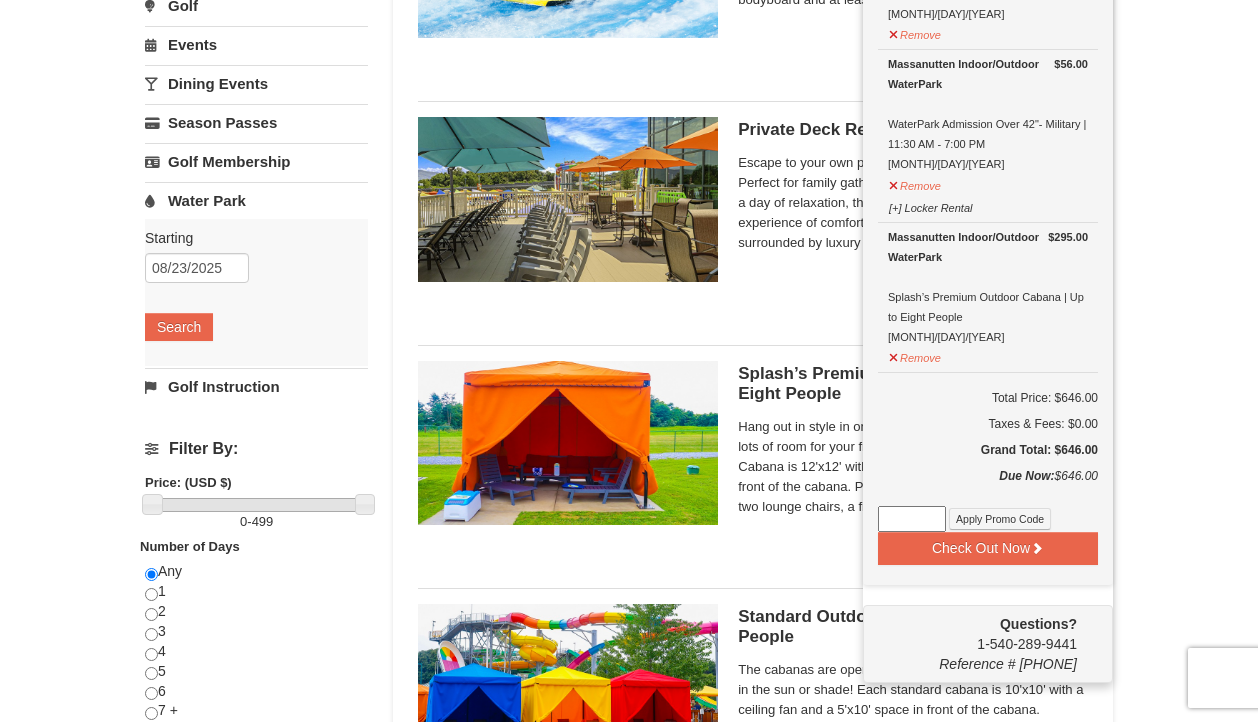 scroll, scrollTop: 308, scrollLeft: 0, axis: vertical 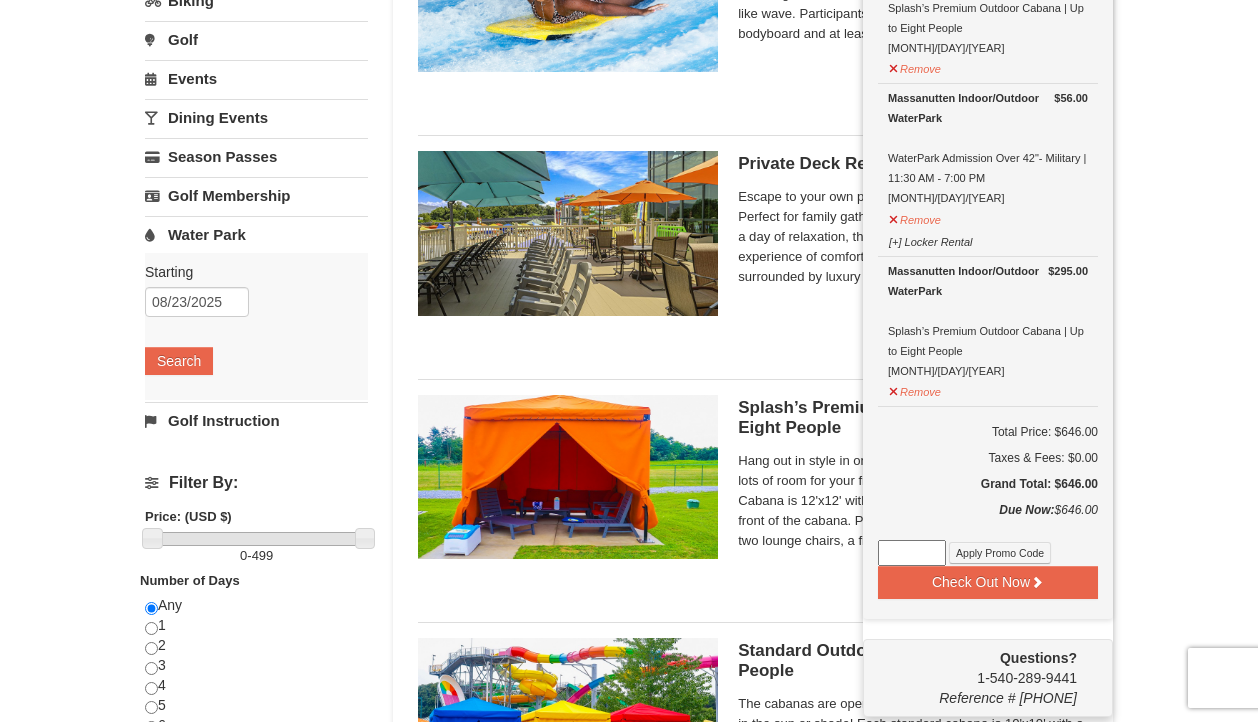 click on "FlowRider Lesson | 9:45 - 11:15 AM  Massanutten Indoor/Outdoor WaterPark
You will receive expert training from a WaterPark Flow Pro and learn to bodyboard or surf on the FlowRider®, where 50,000 gallons of water flow under you to create an ocean-like wave. Participants must be at least 42" tall to learn to bodyboard and at least 52" tall to learn to stand up.
Book from   $35.00
Private Deck Rental  Massanutten Indoor/Outdoor WaterPark" at bounding box center (753, 1109) 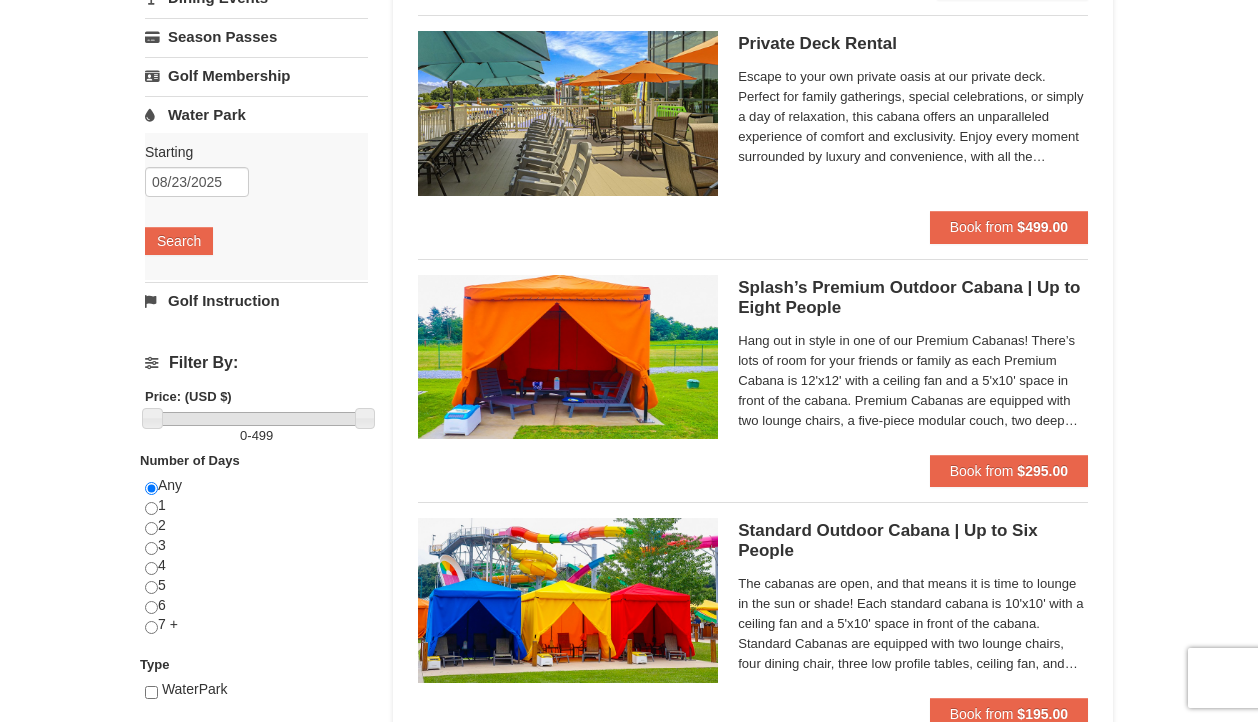 scroll, scrollTop: 0, scrollLeft: 0, axis: both 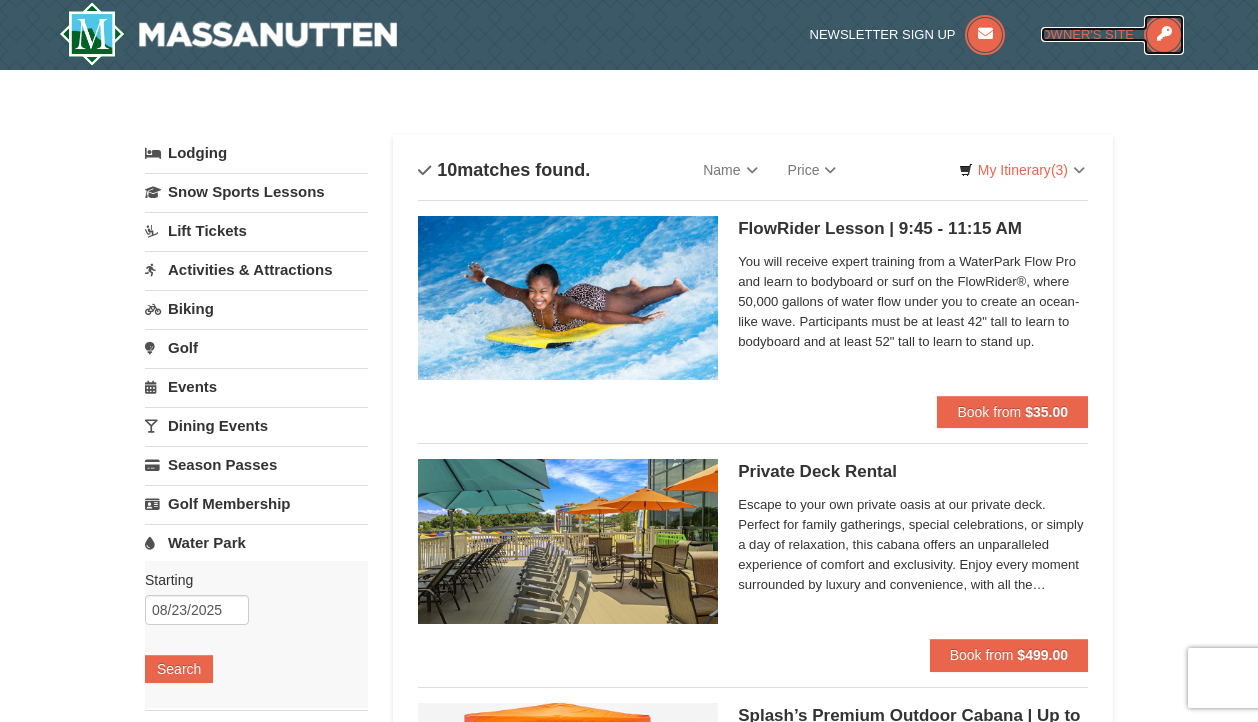click at bounding box center [1164, 35] 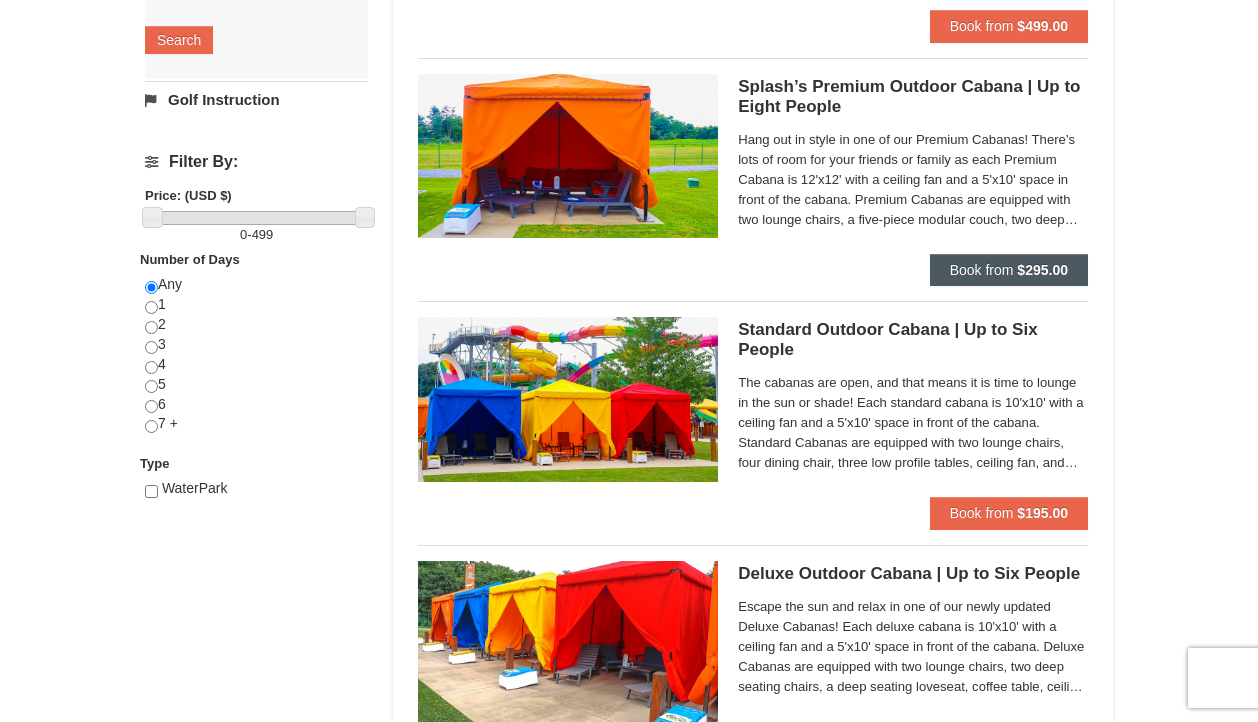 scroll, scrollTop: 632, scrollLeft: 0, axis: vertical 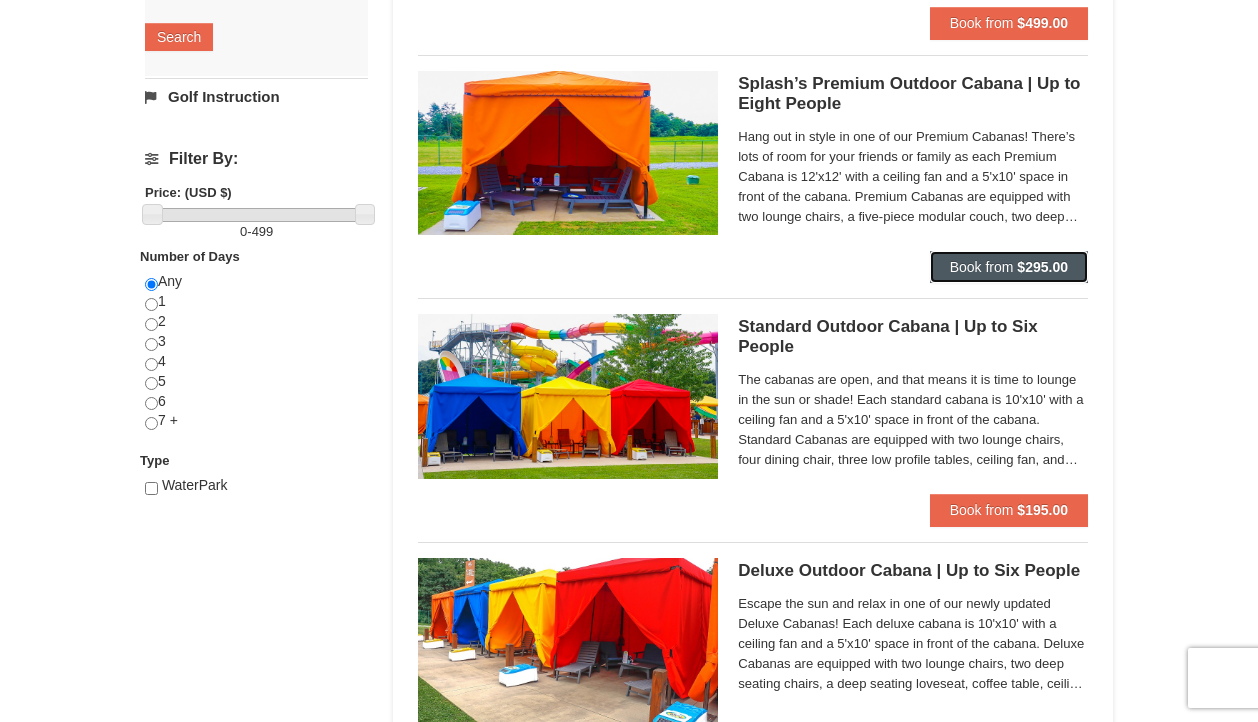 click on "Book from" at bounding box center (982, 267) 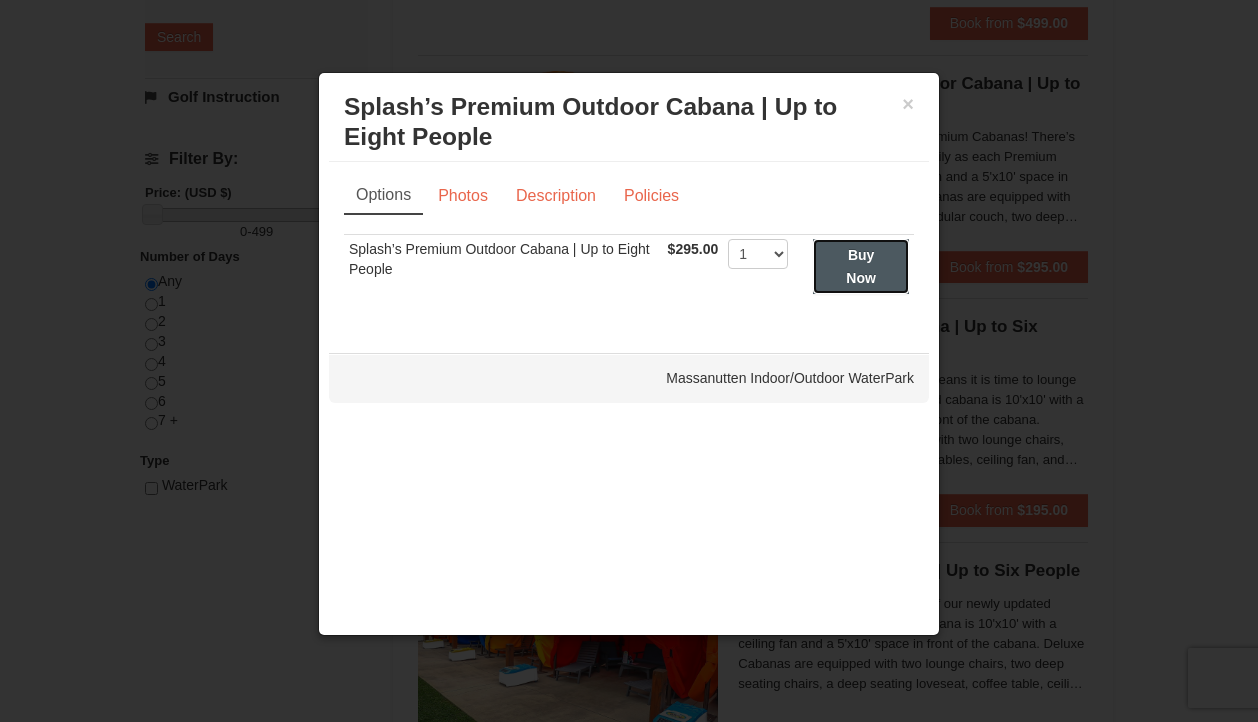 click on "Buy Now" at bounding box center [861, 266] 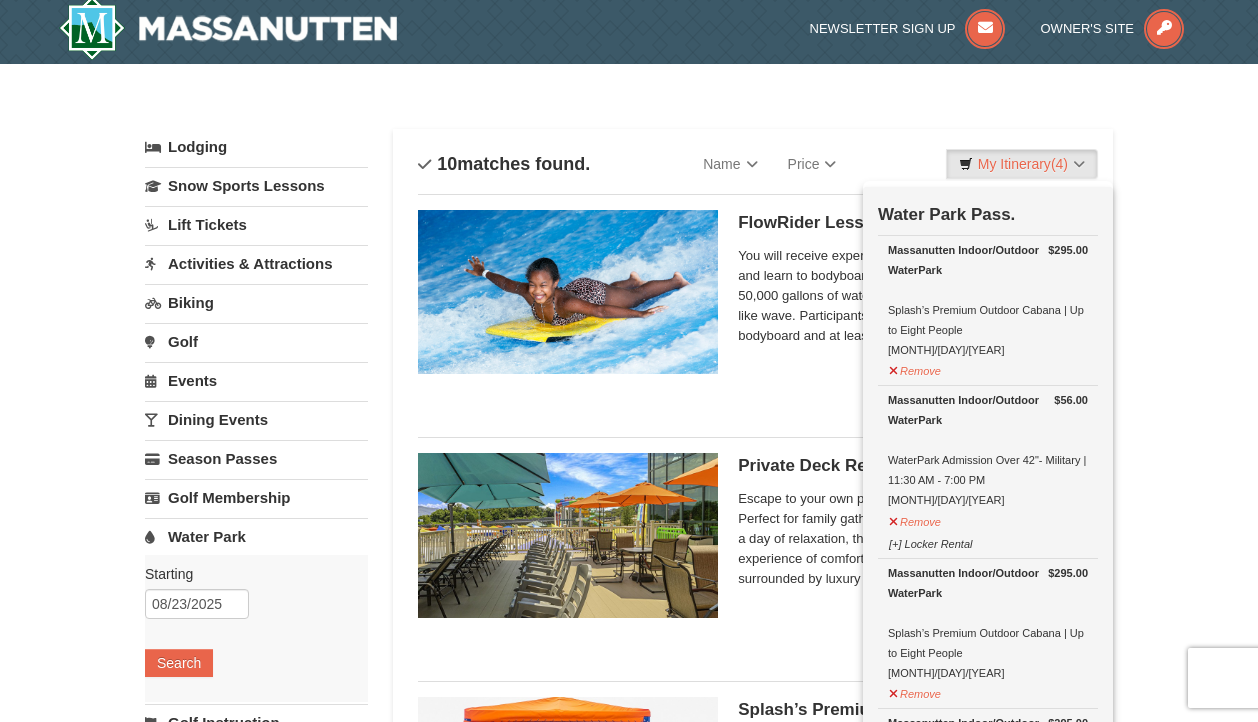 scroll, scrollTop: 30, scrollLeft: 0, axis: vertical 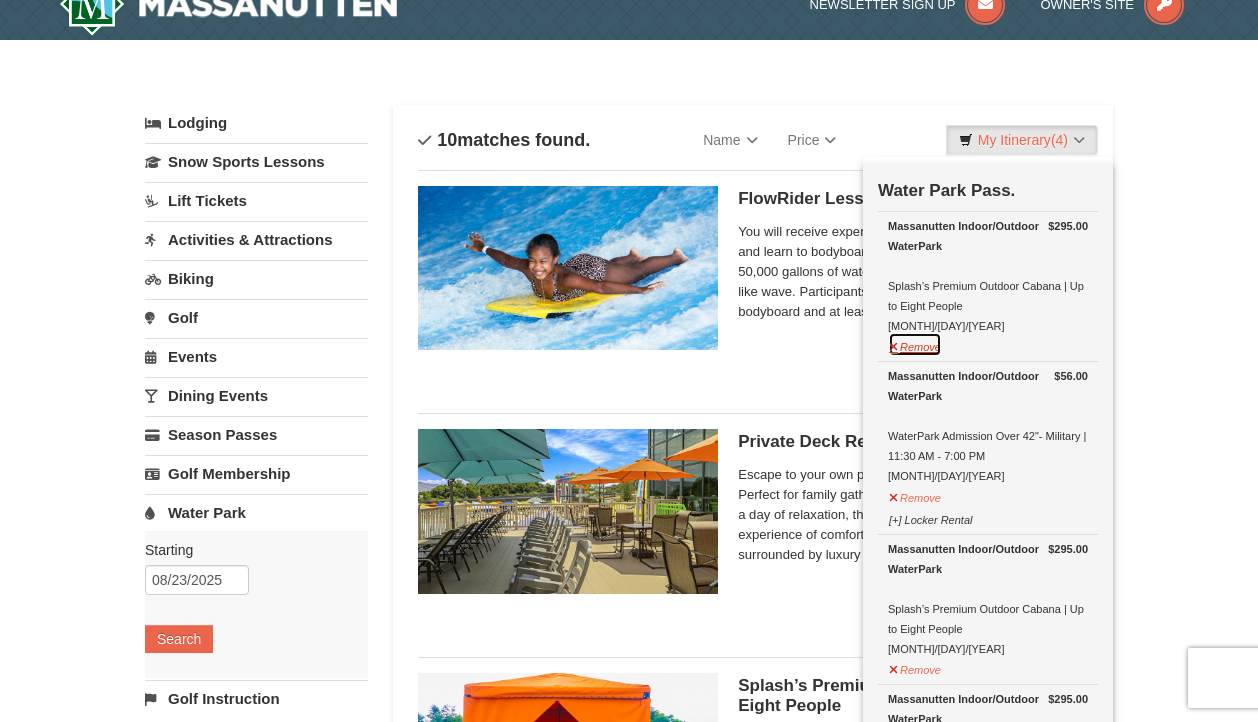click on "Remove" at bounding box center [915, 344] 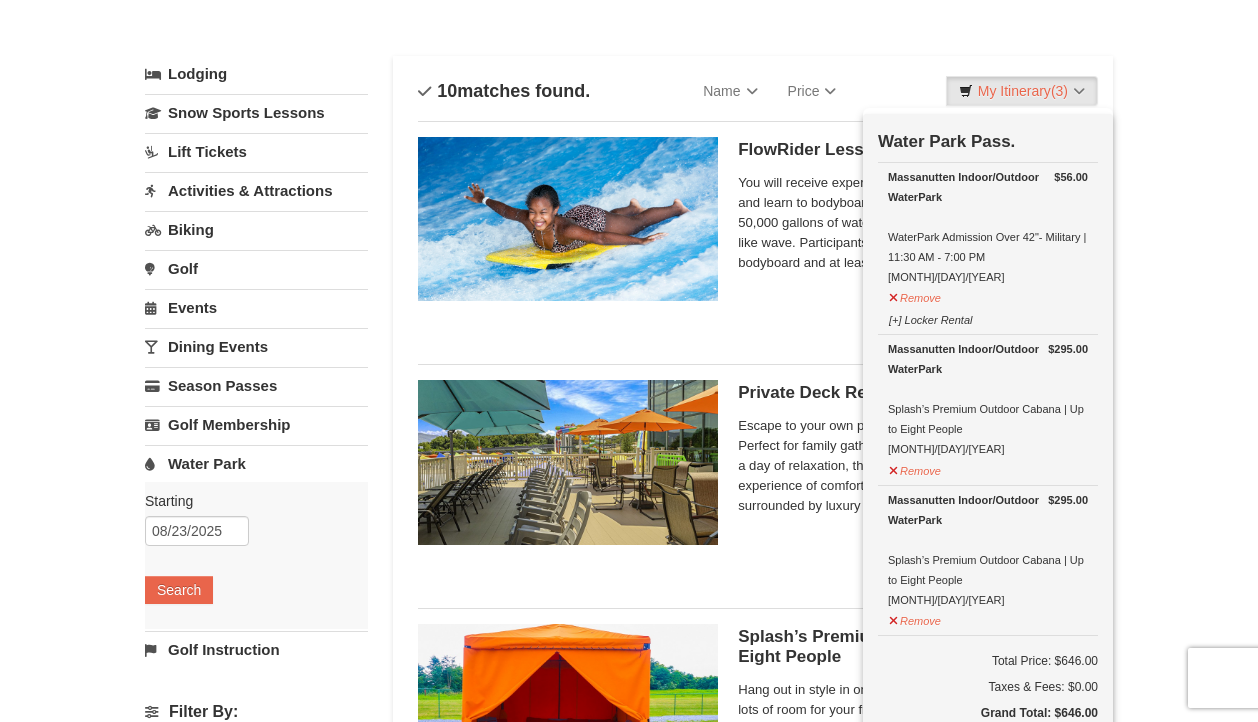 scroll, scrollTop: 138, scrollLeft: 0, axis: vertical 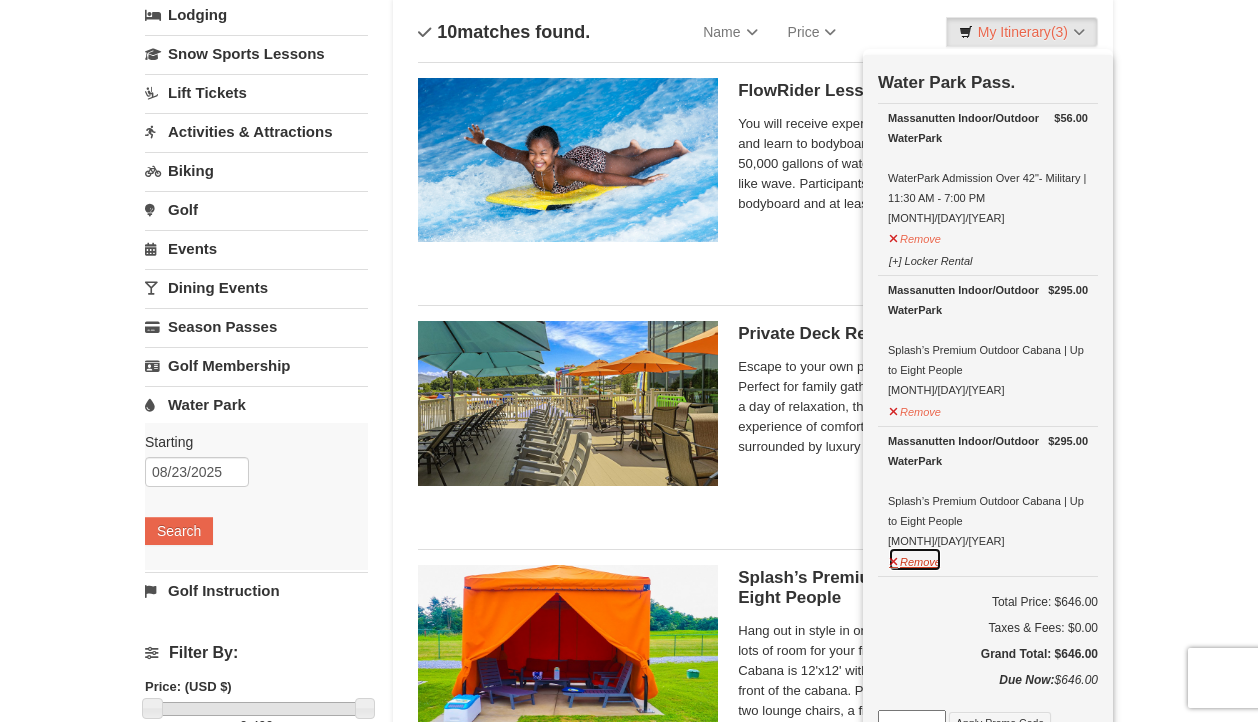 click on "Remove" at bounding box center [915, 559] 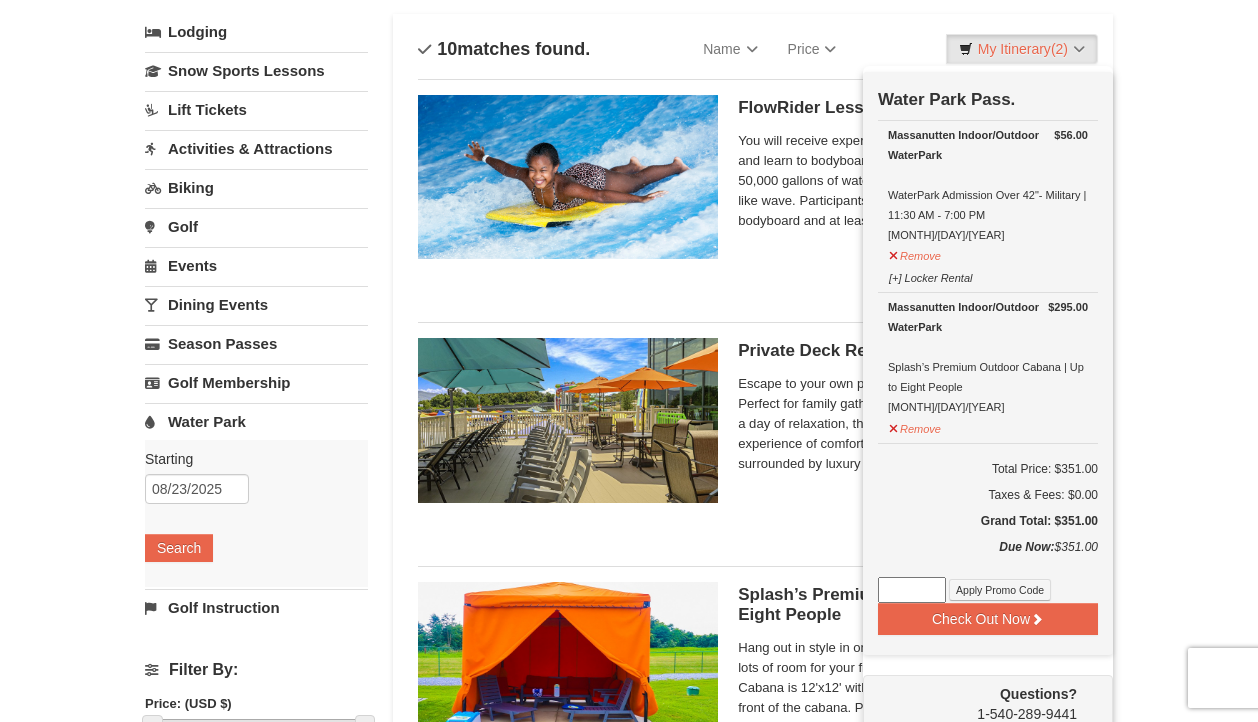 scroll, scrollTop: 163, scrollLeft: 0, axis: vertical 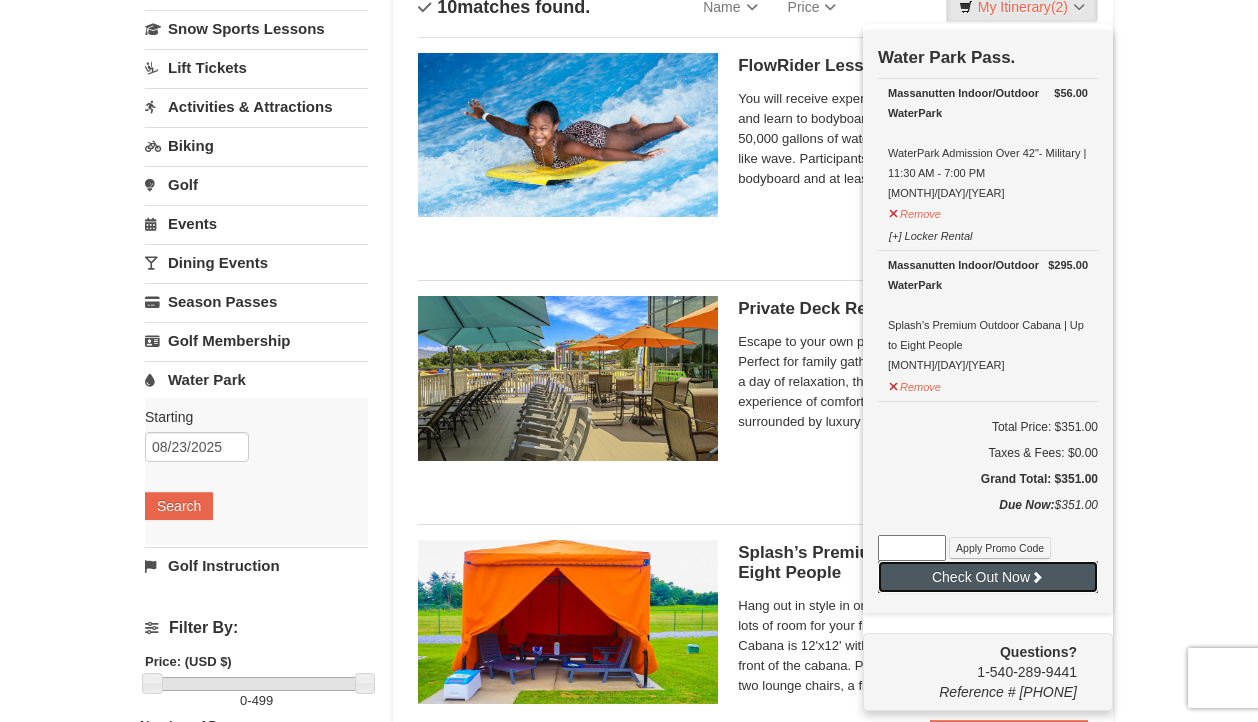 click on "Check Out Now" at bounding box center [988, 577] 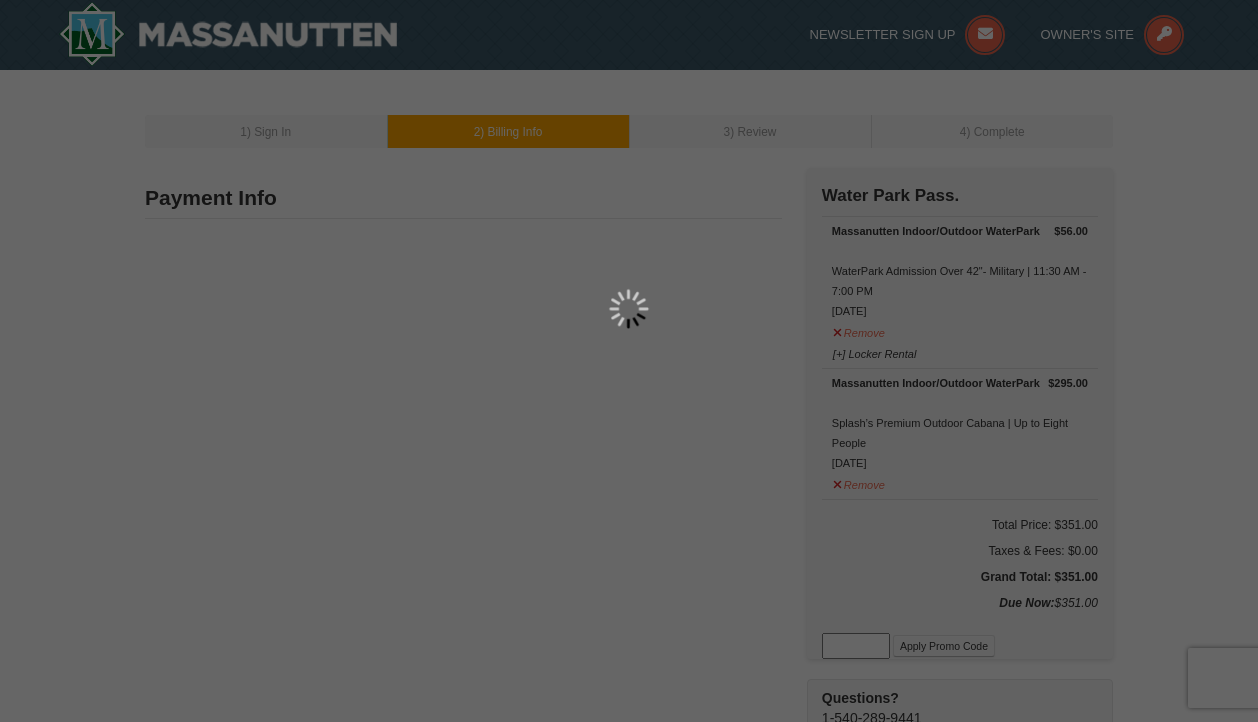 scroll, scrollTop: 0, scrollLeft: 0, axis: both 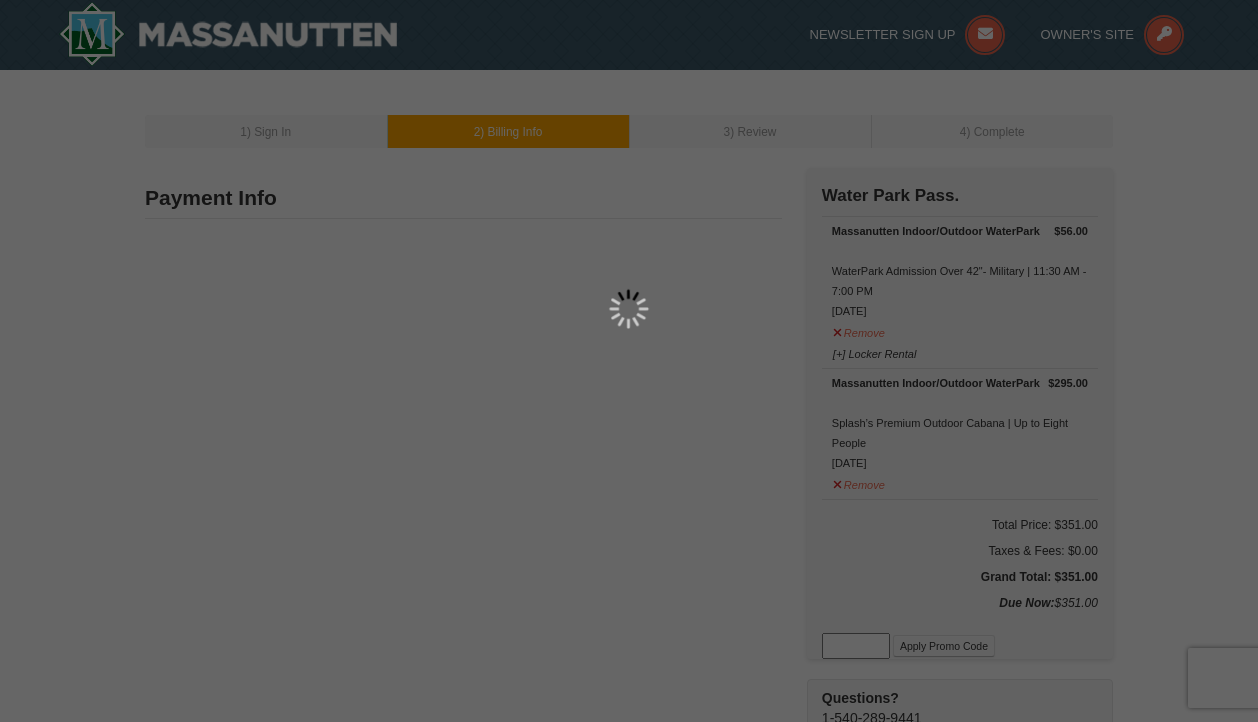type on "[NUMBER] [STREET]" 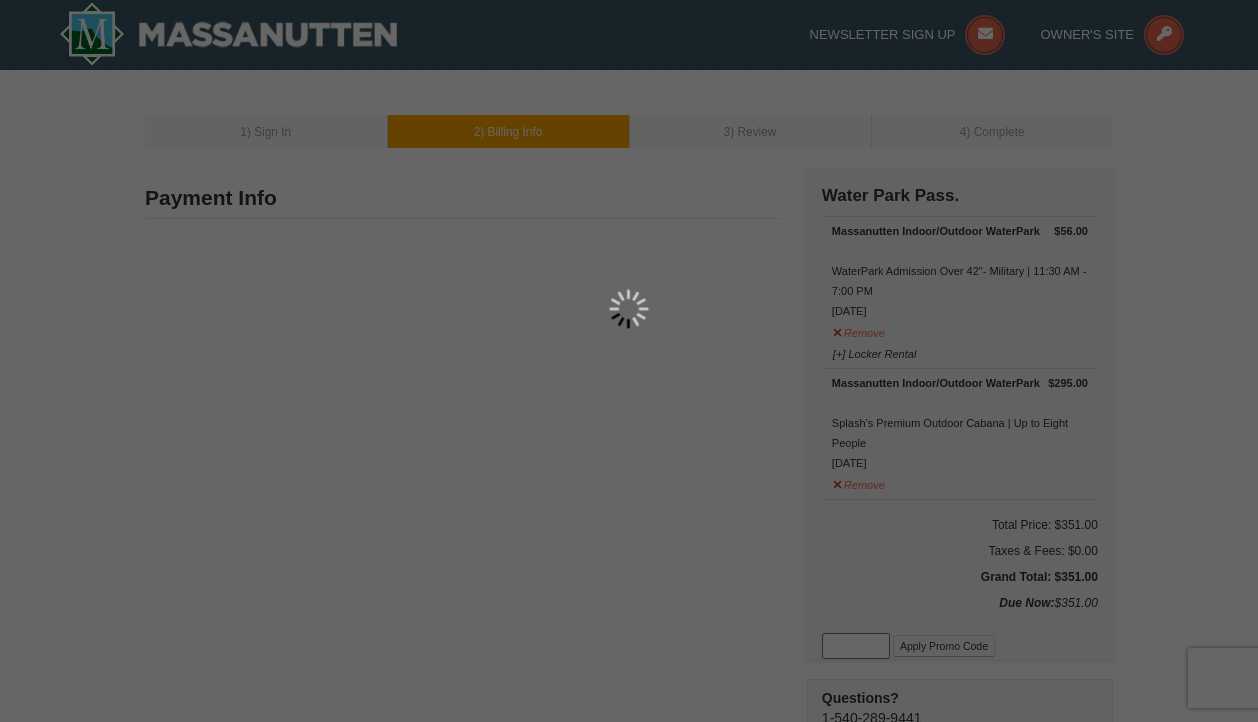 type on "[CITY]" 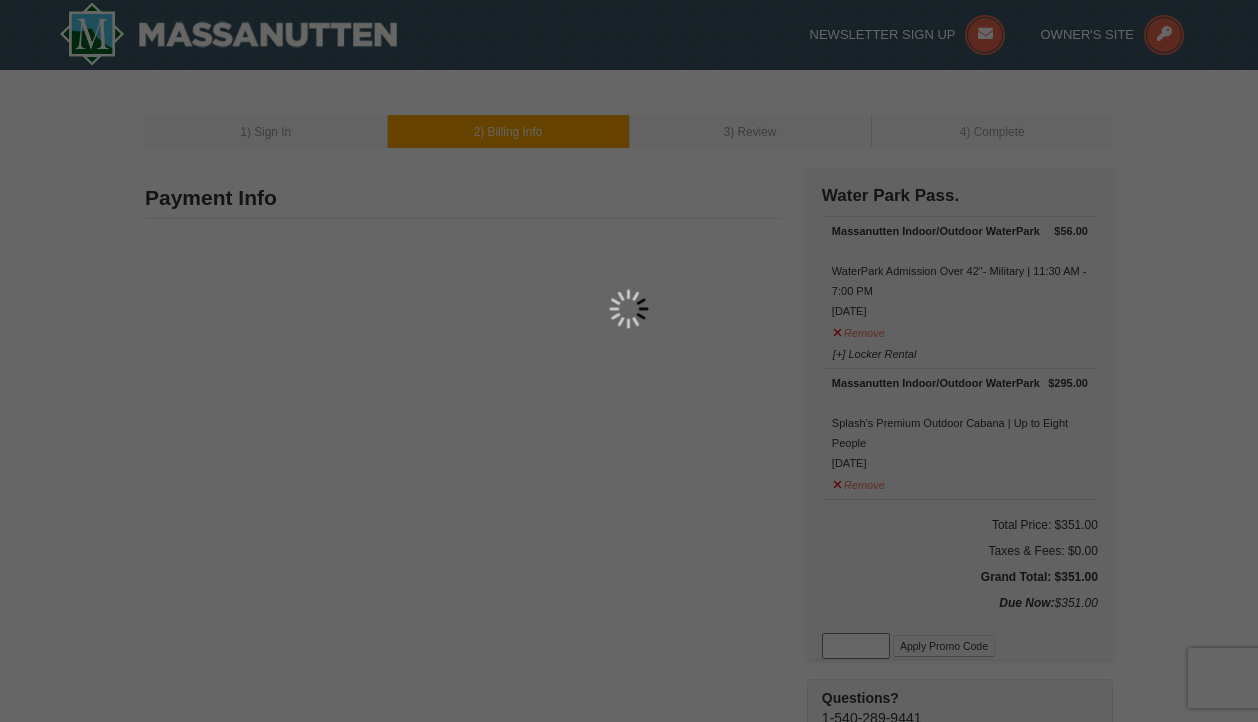 type on "[POSTAL_CODE]" 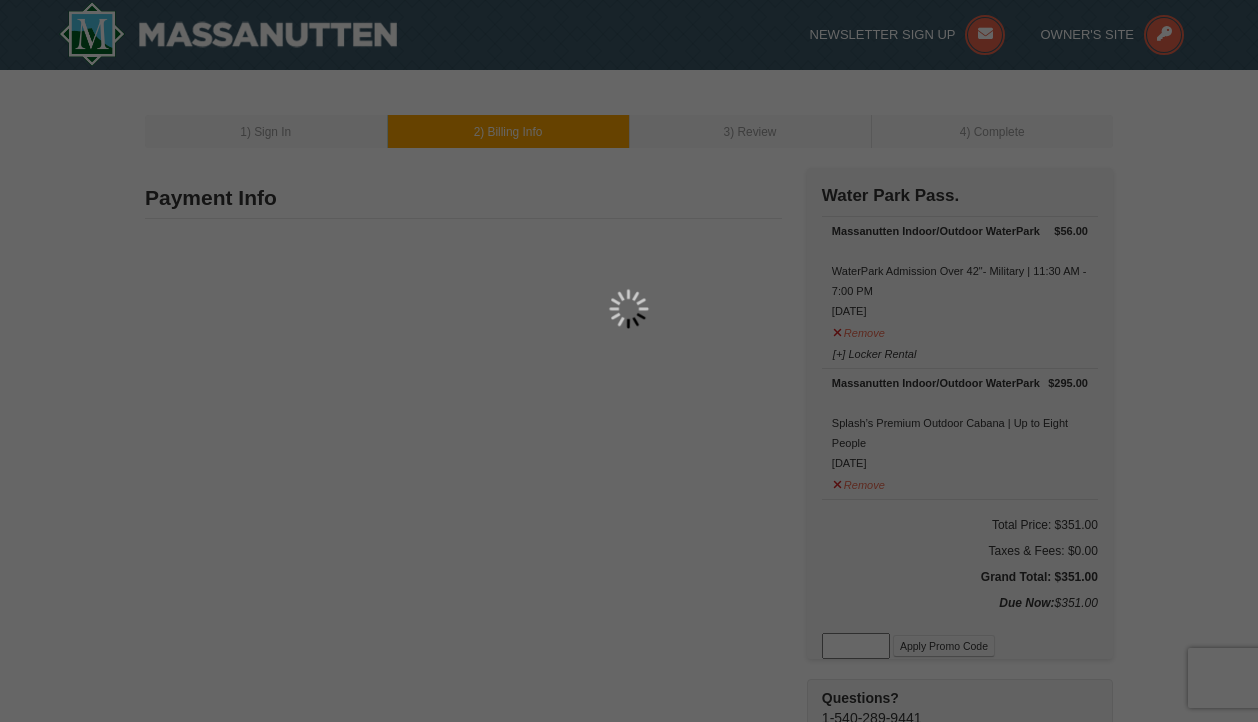 type on "804" 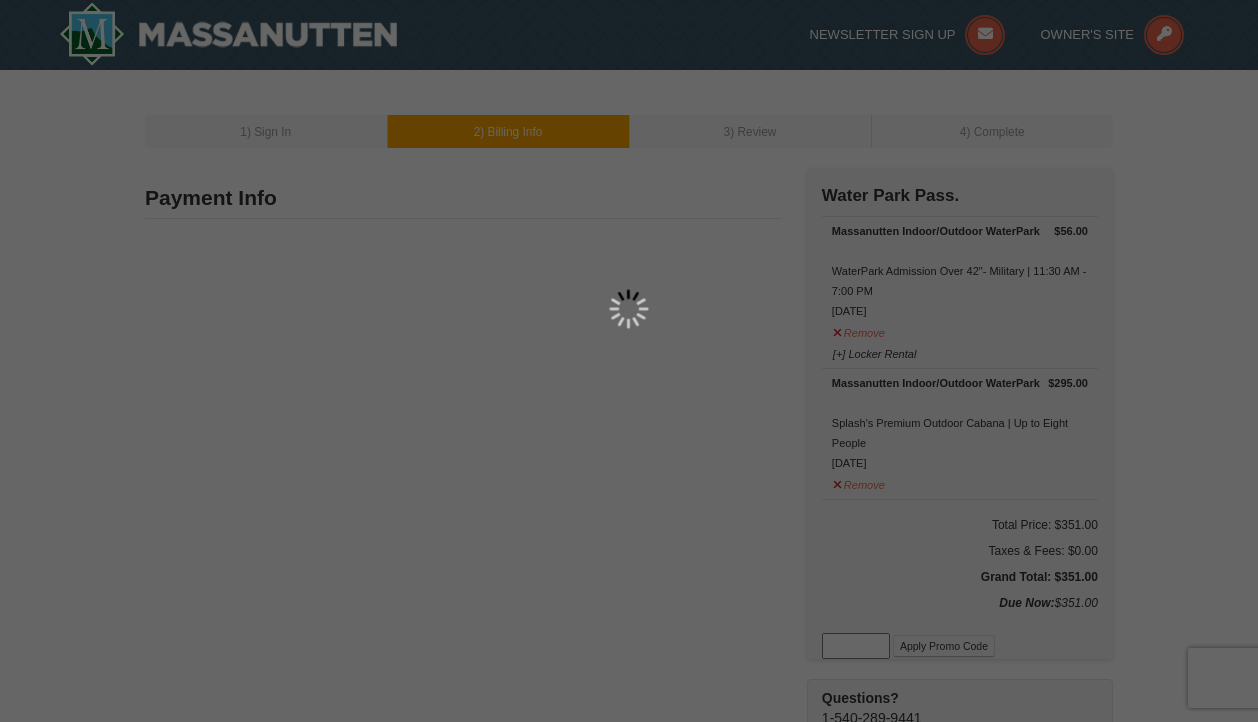 type on "400" 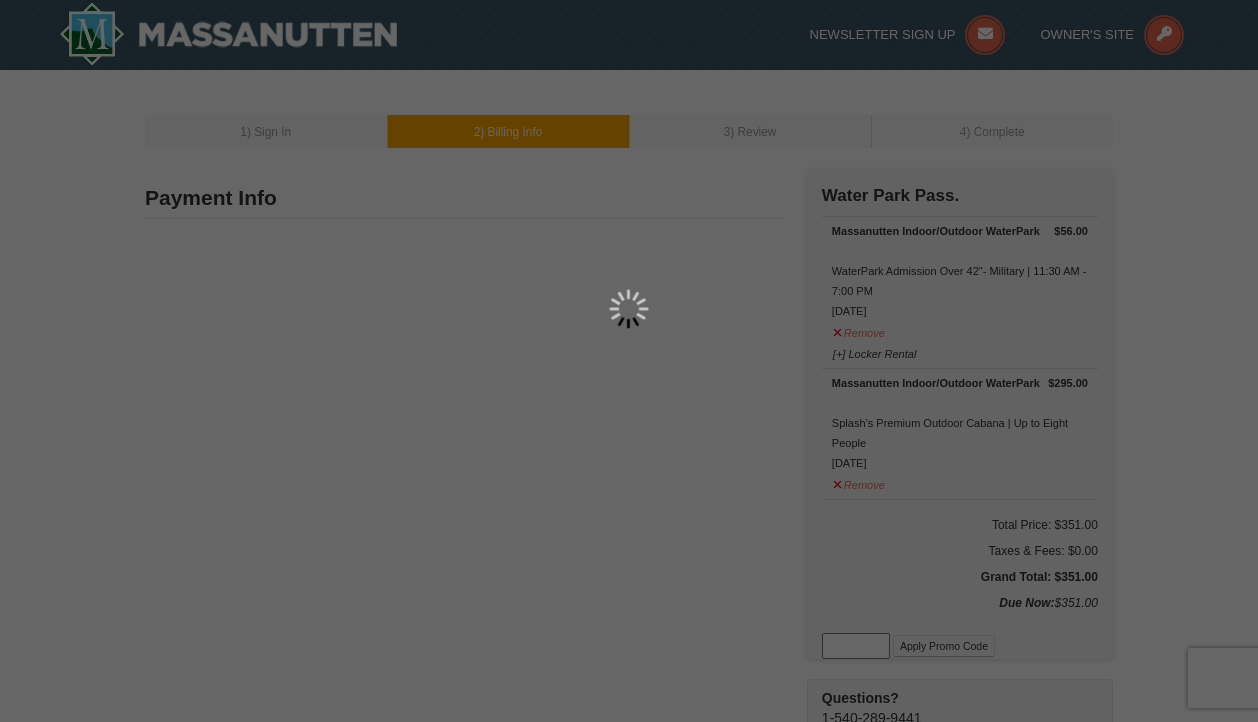type on "7984" 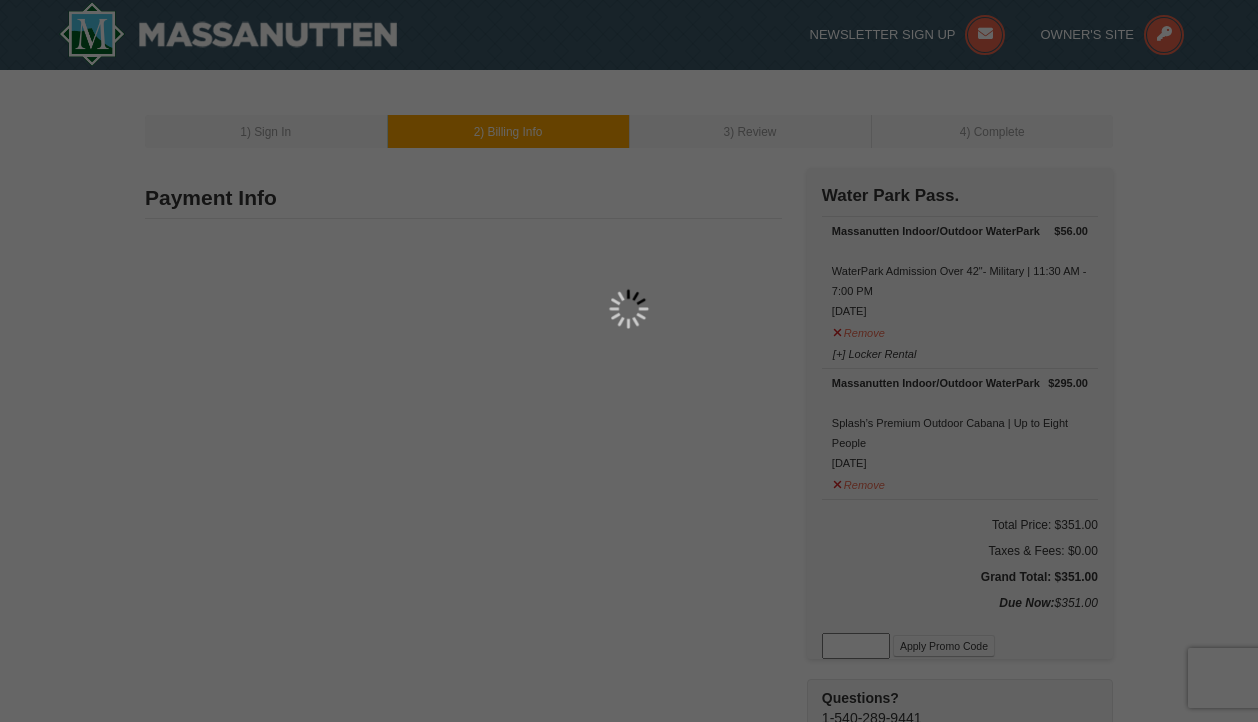 type on "kvfitch919@gmail.com" 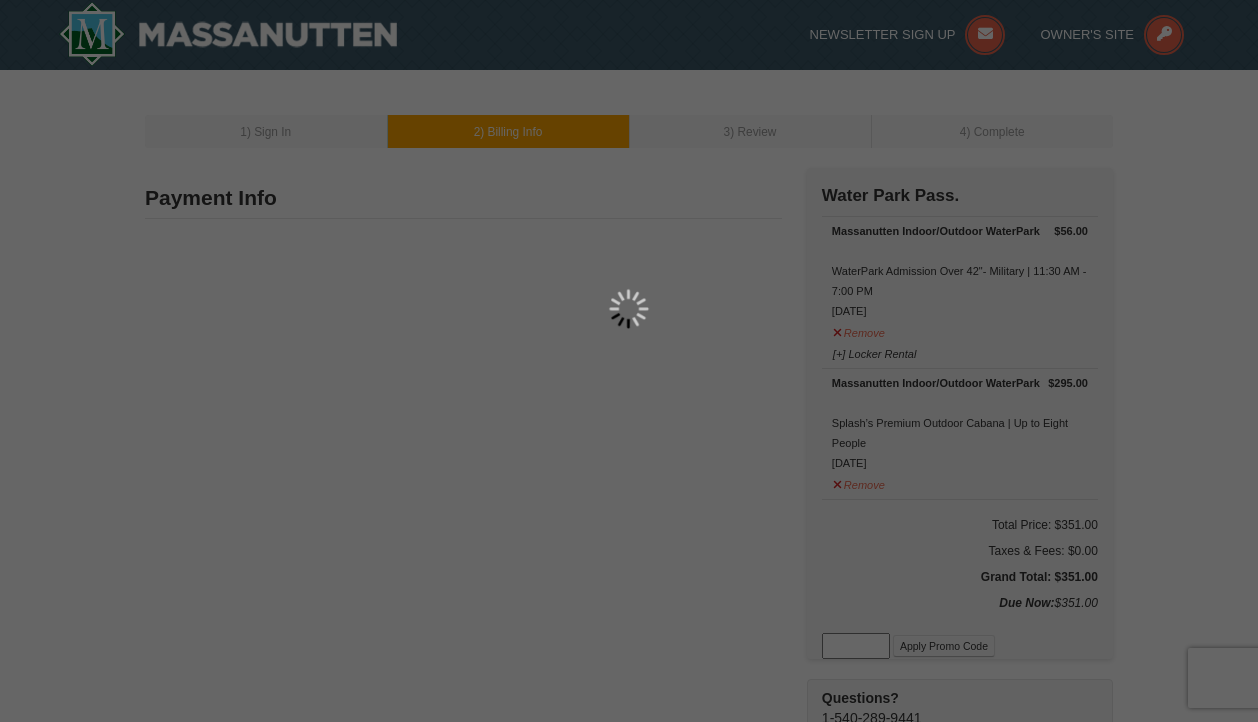select on "VA" 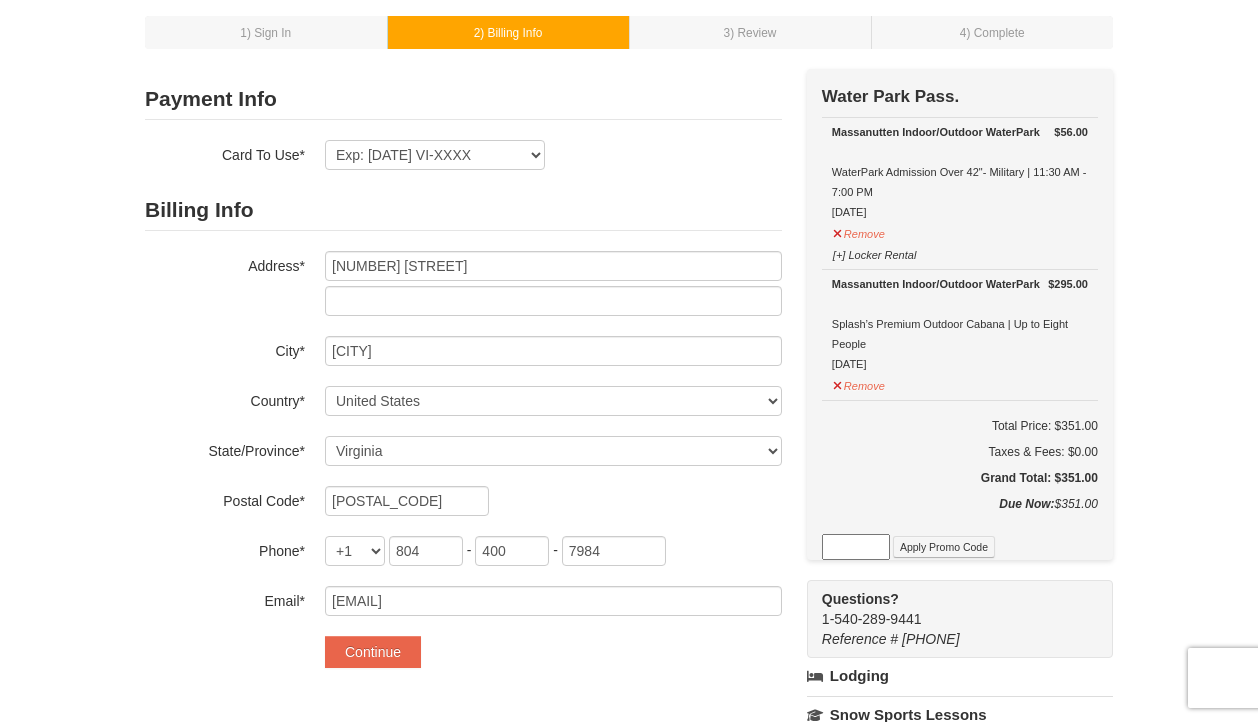 scroll, scrollTop: 100, scrollLeft: 0, axis: vertical 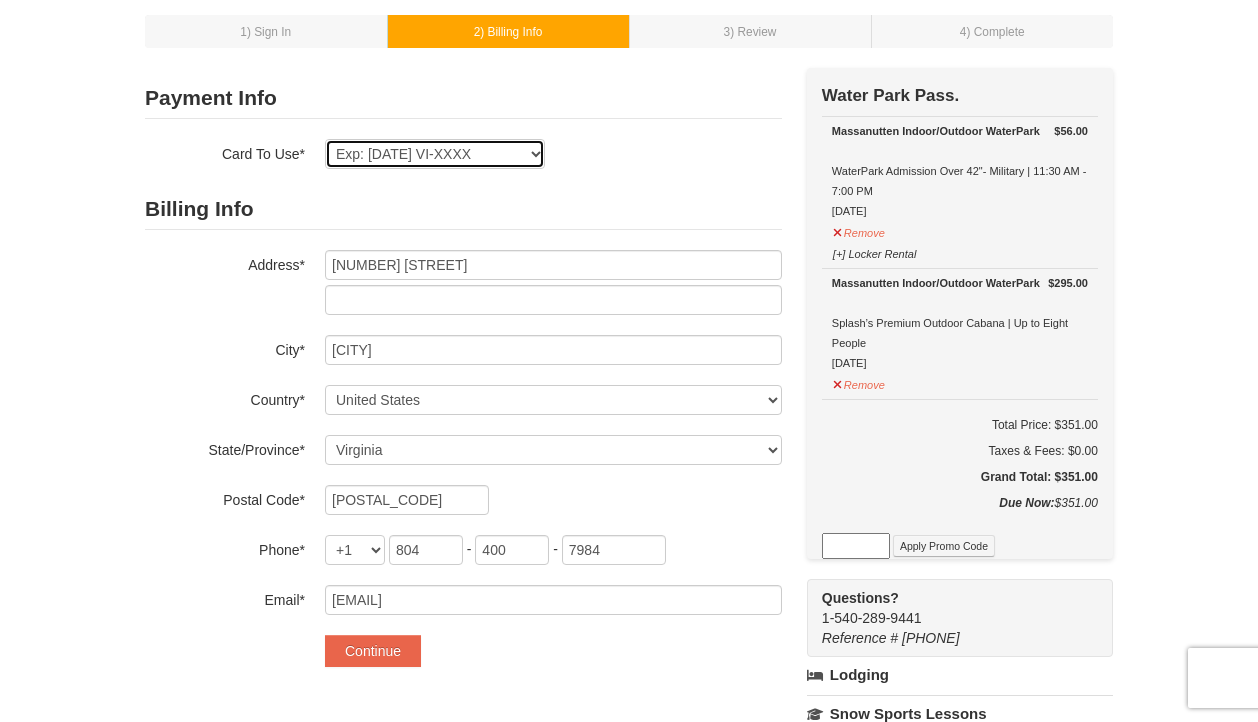 click on "Exp: 07/26      VI-XXXX Exp: 07/30      VI-XXXX Exp: 06/30      VI-XXXX New Card" at bounding box center [435, 154] 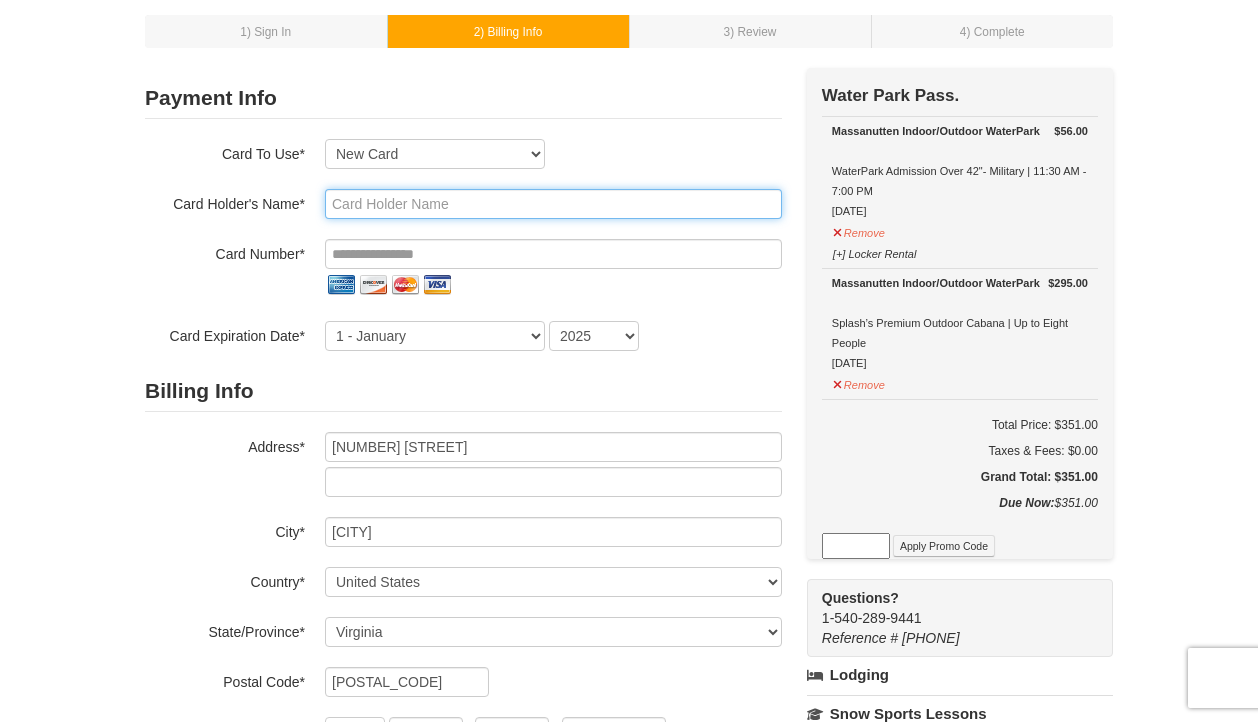 click at bounding box center (553, 204) 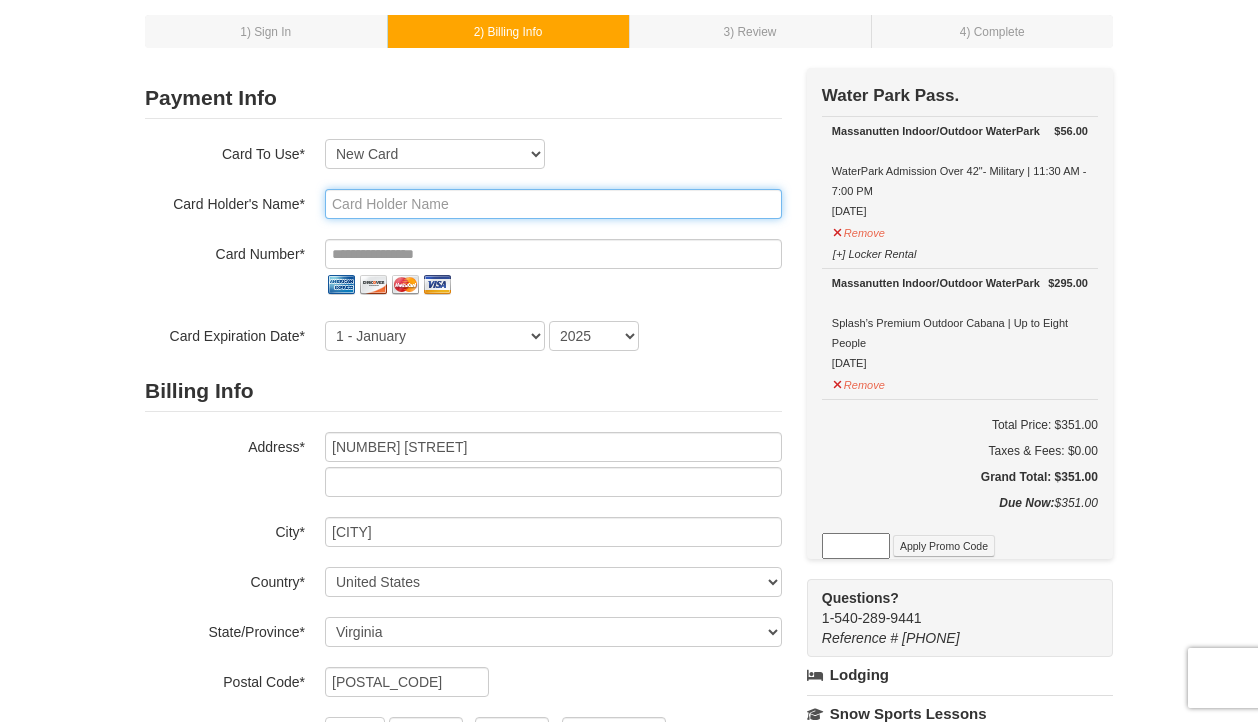 type on "Jenny Sanford" 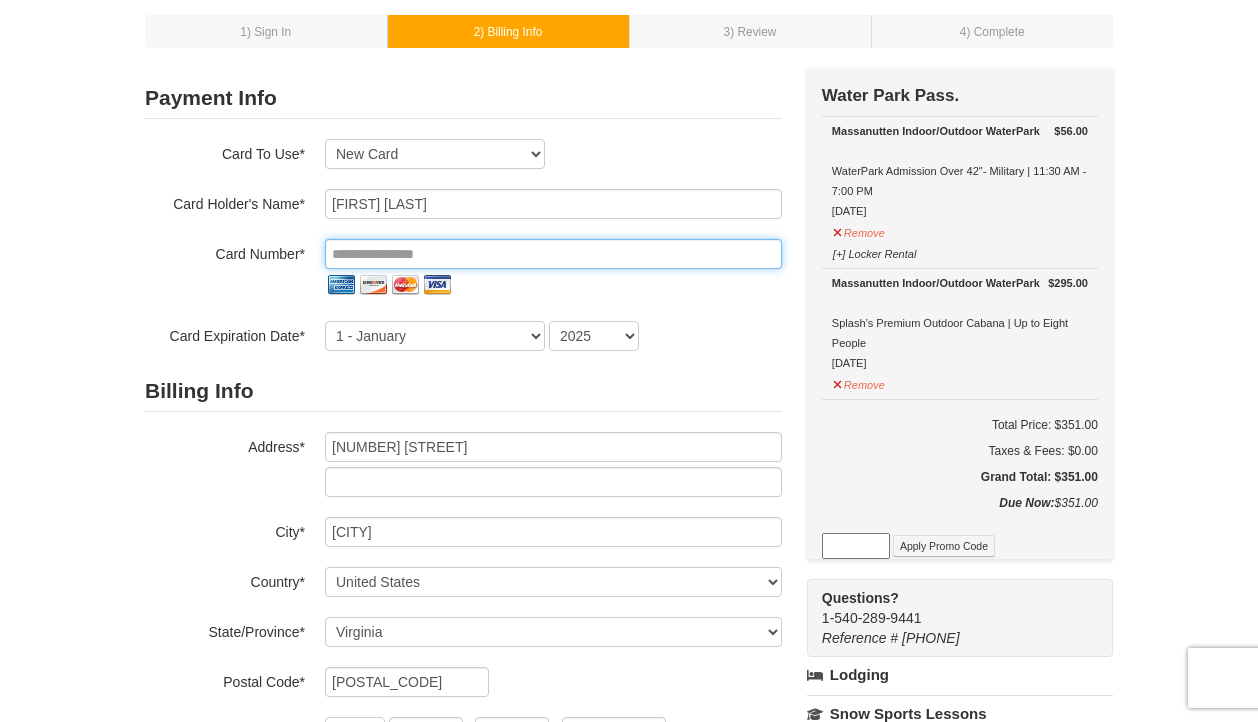 type on "**********" 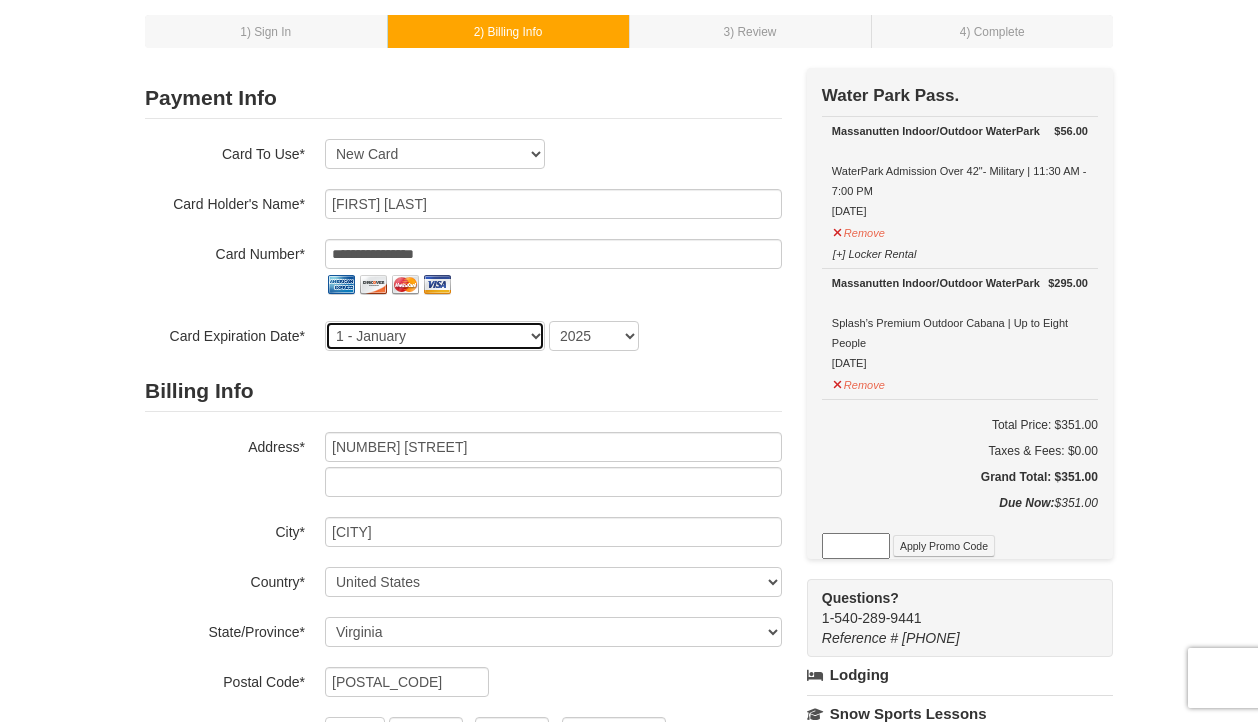 select on "6" 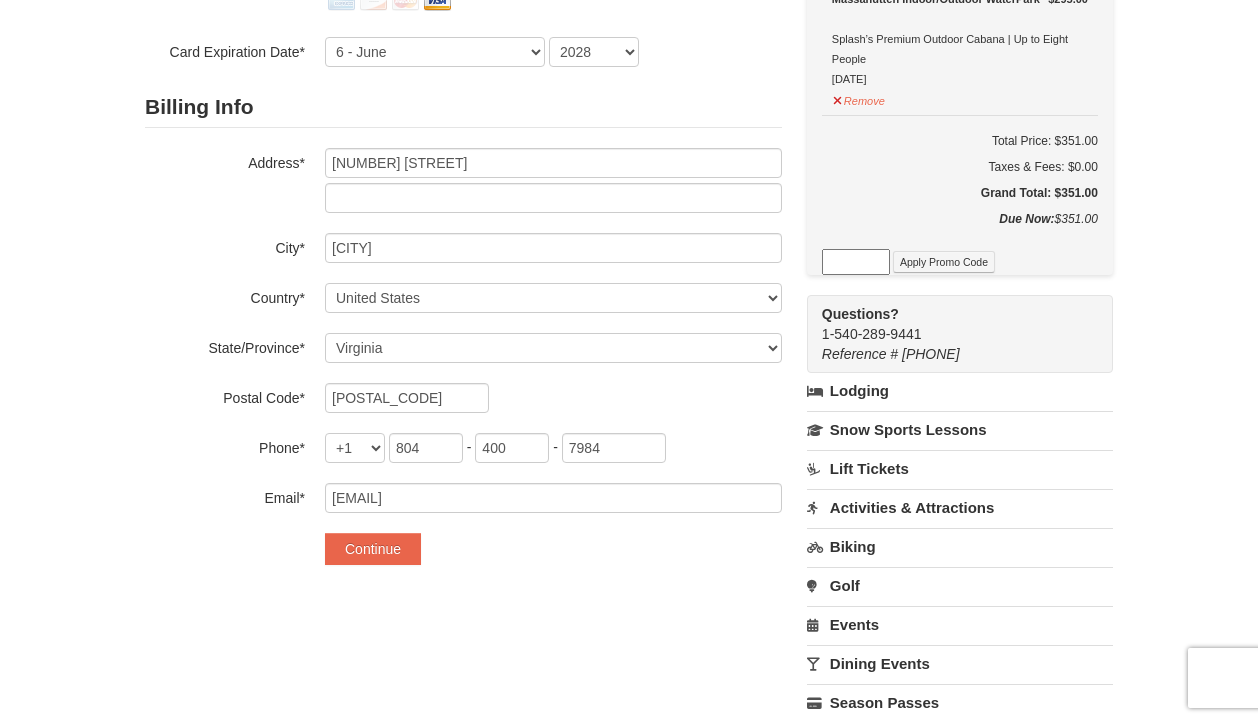 scroll, scrollTop: 392, scrollLeft: 0, axis: vertical 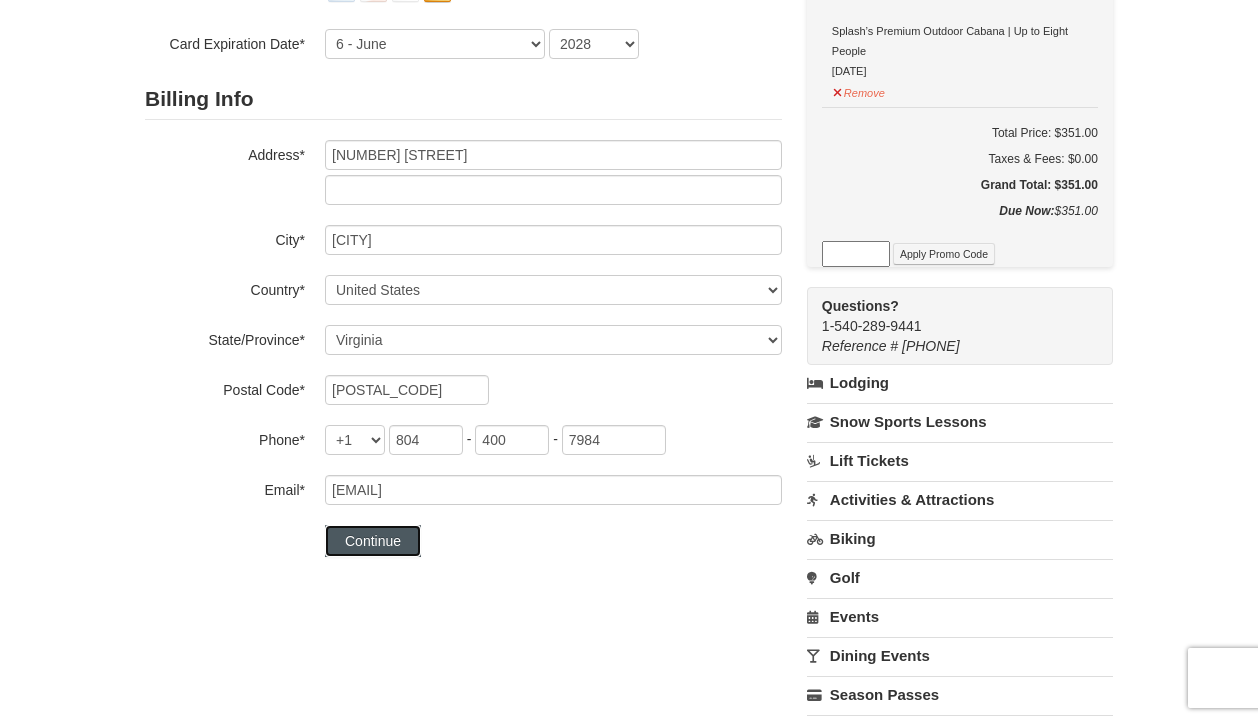 click on "Continue" at bounding box center [373, 541] 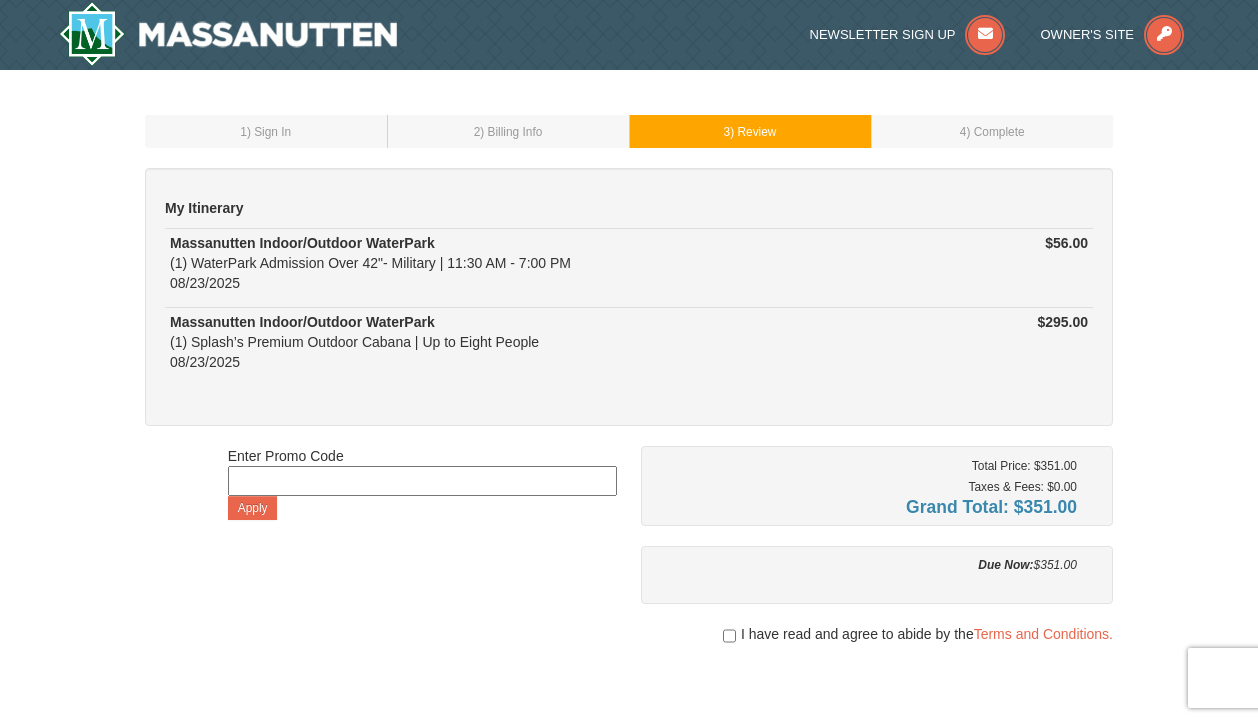 scroll, scrollTop: 0, scrollLeft: 0, axis: both 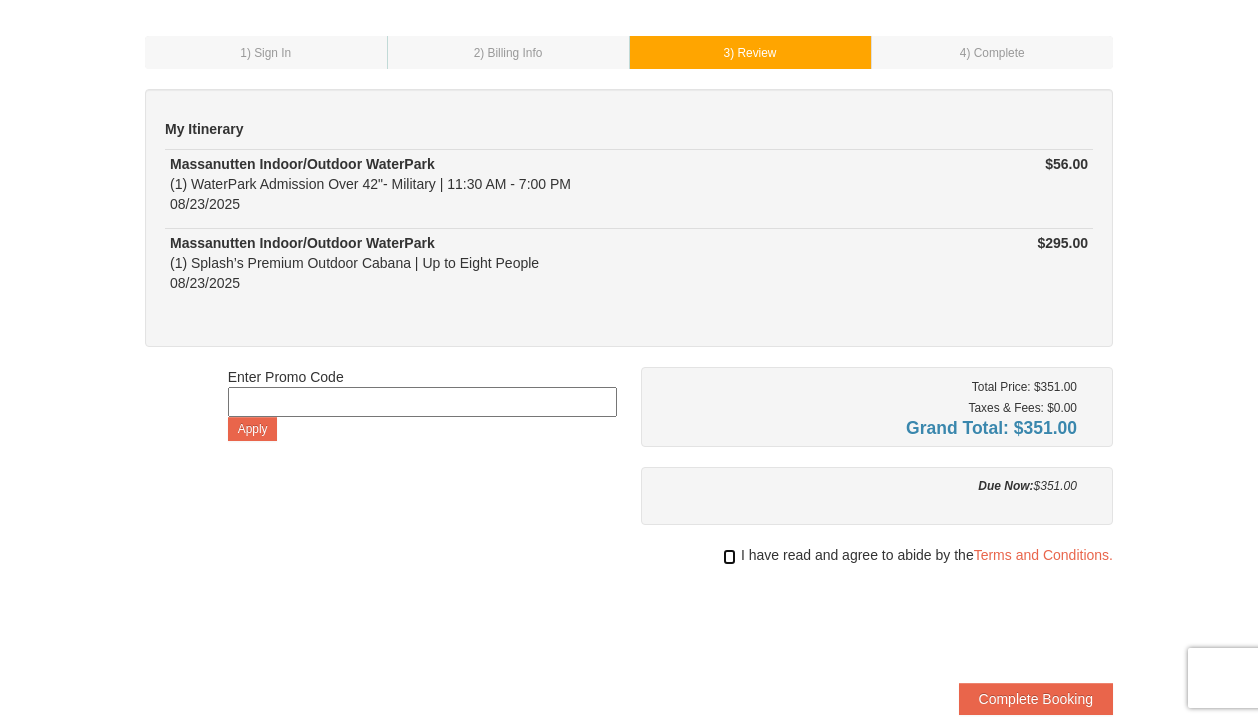click at bounding box center (729, 557) 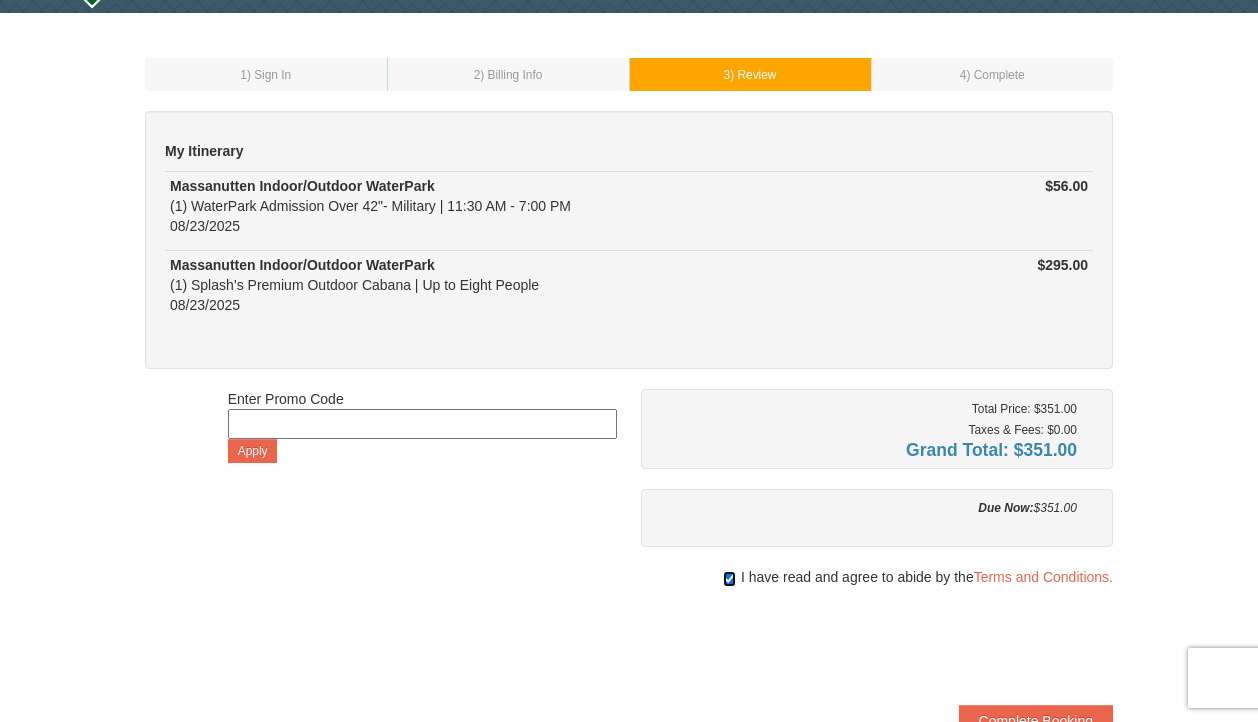 scroll, scrollTop: 153, scrollLeft: 0, axis: vertical 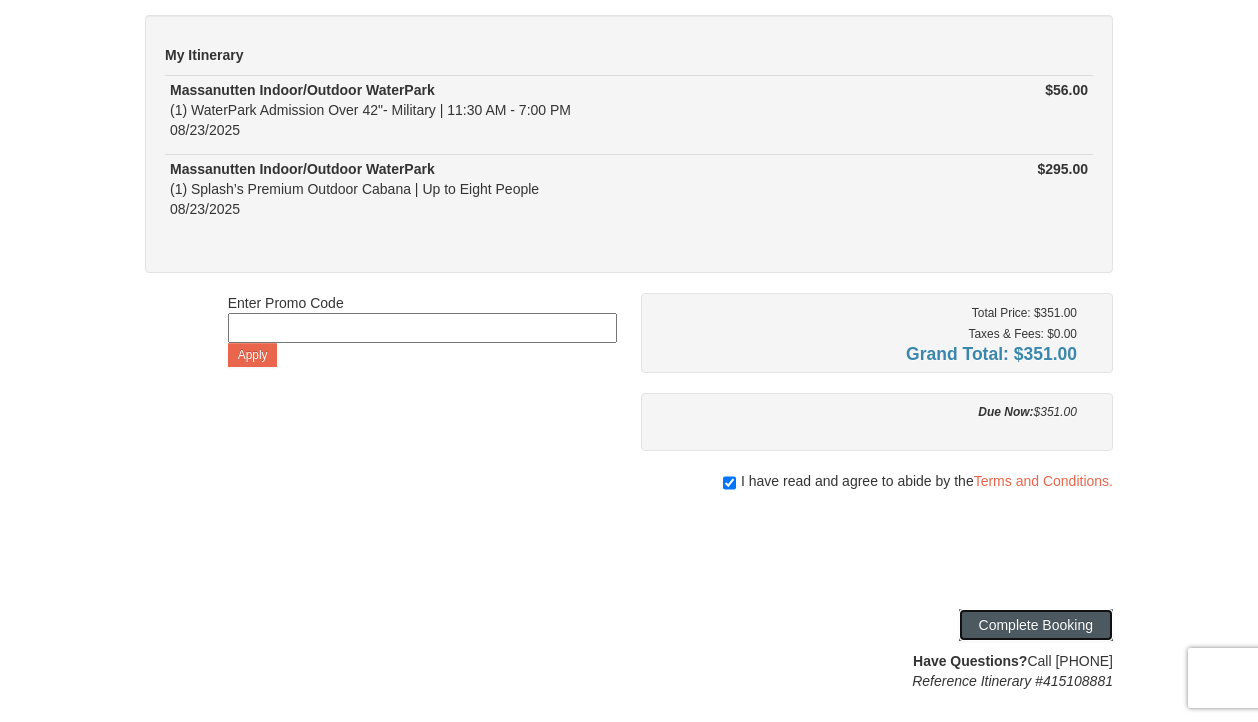 click on "Complete Booking" at bounding box center (1036, 625) 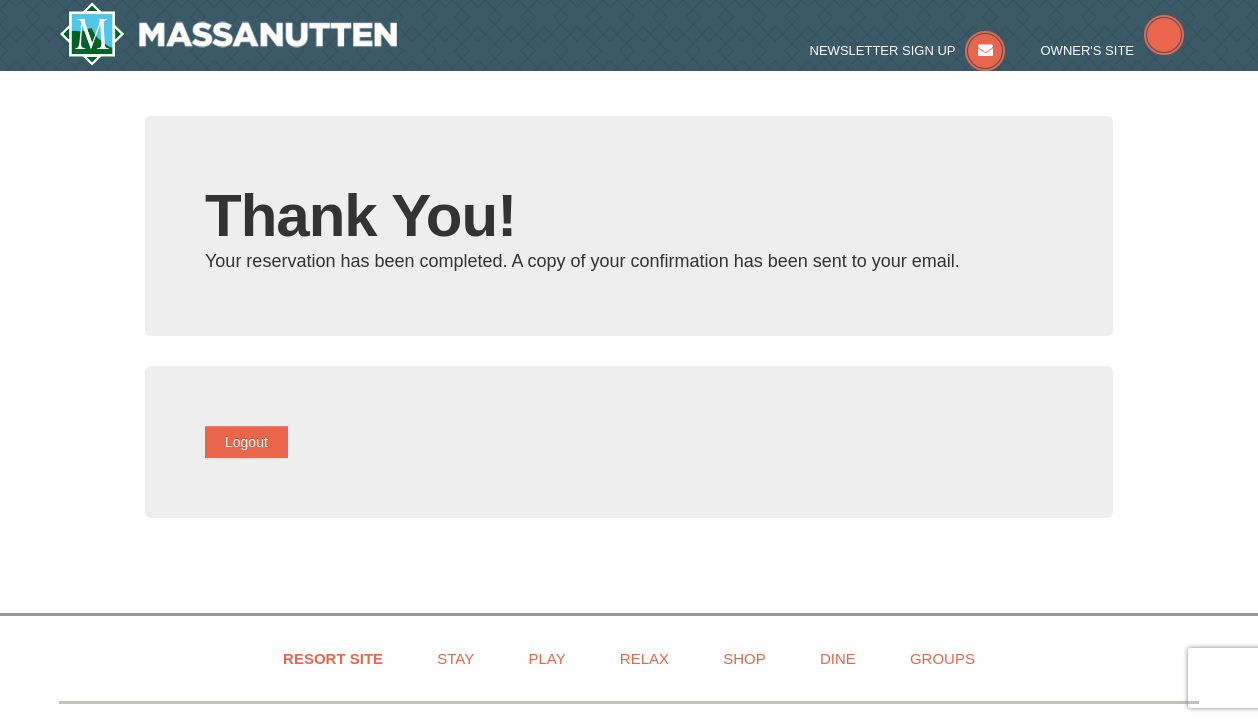 scroll, scrollTop: 0, scrollLeft: 0, axis: both 